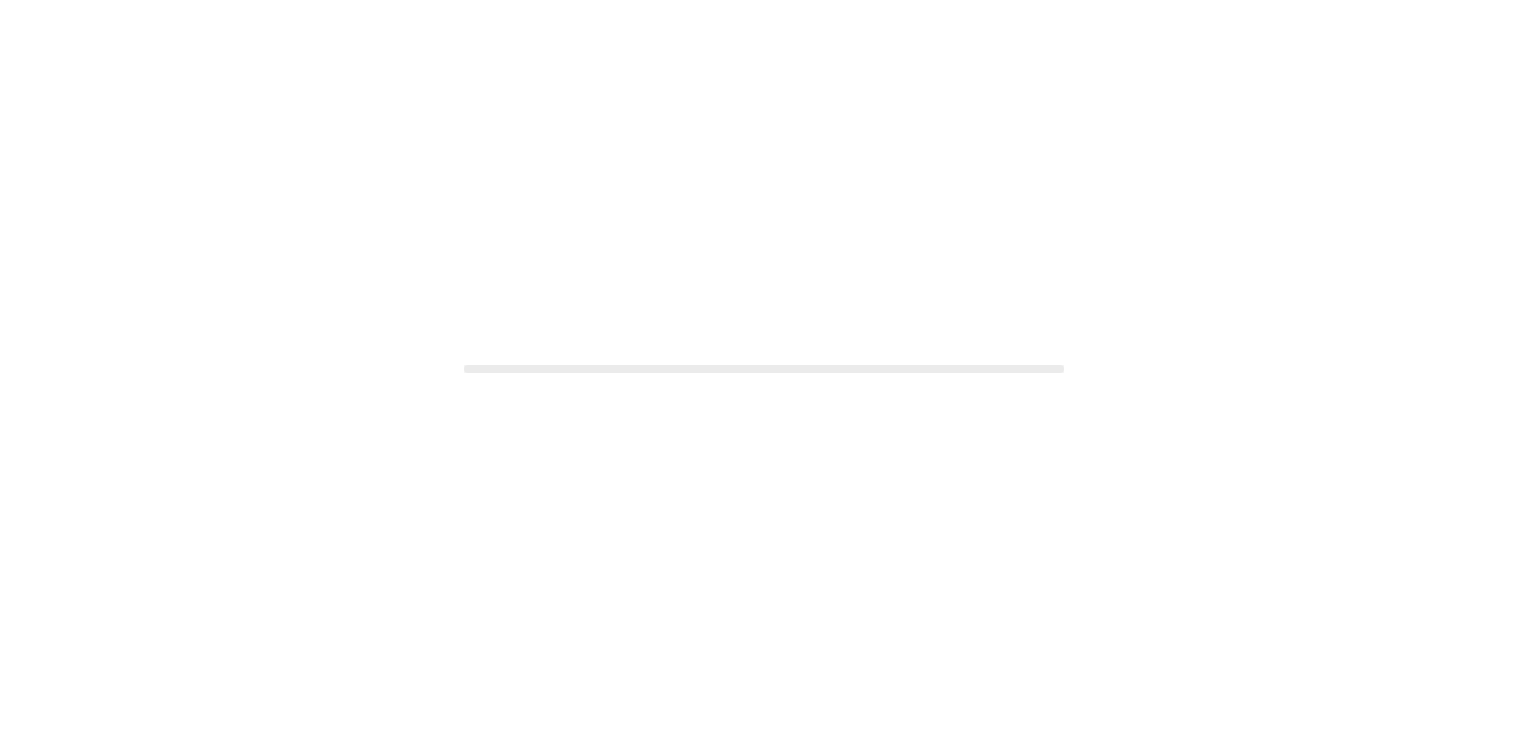 scroll, scrollTop: 0, scrollLeft: 0, axis: both 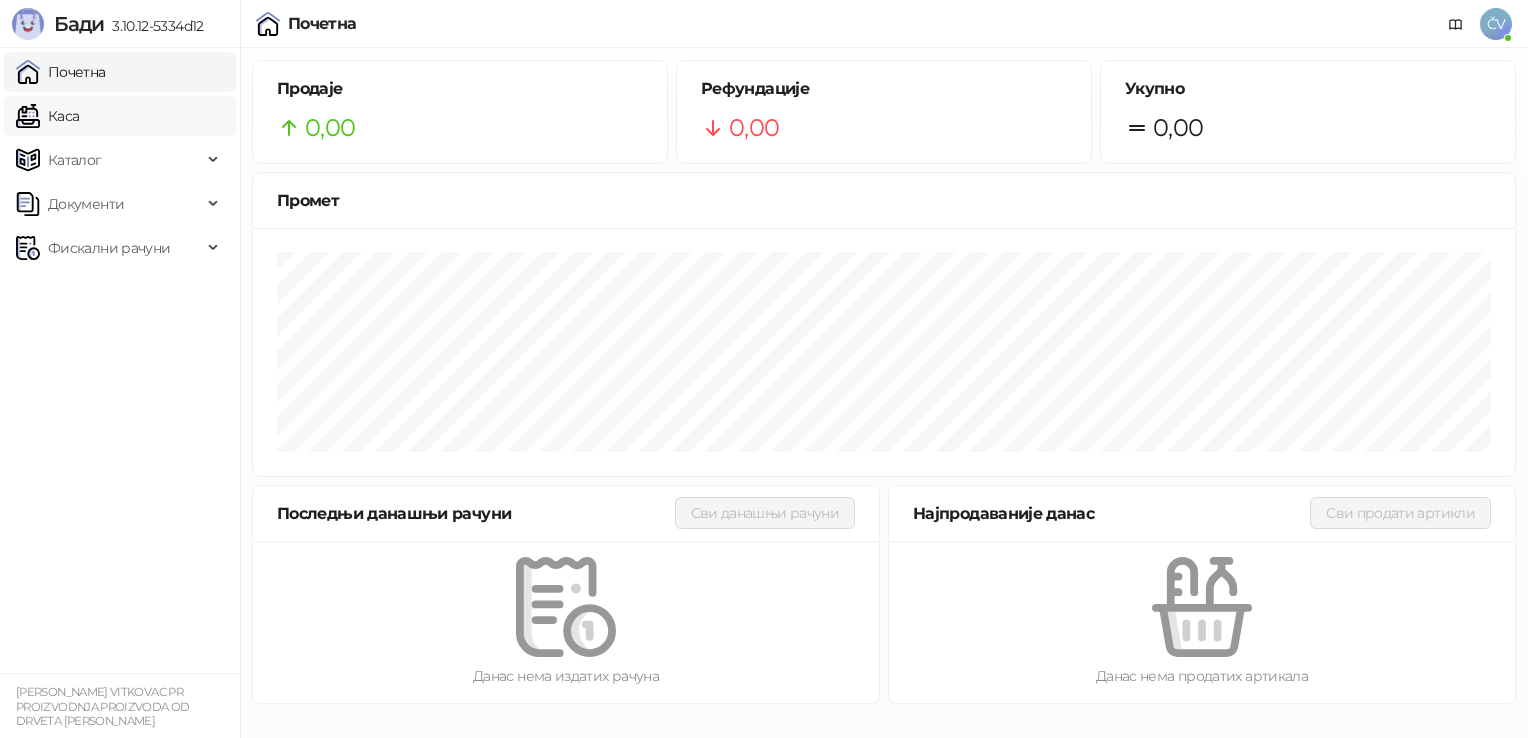 click on "Каса" at bounding box center (47, 116) 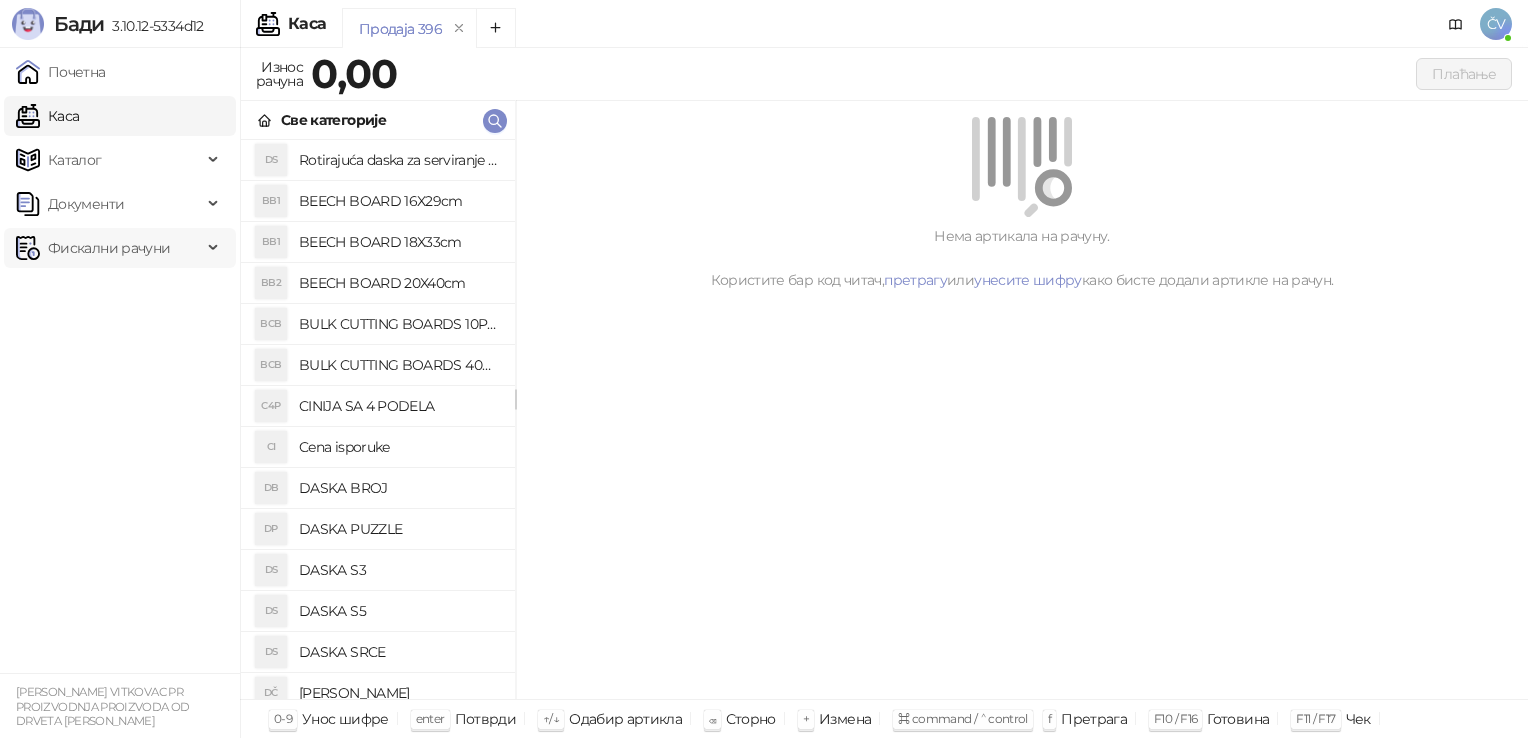 click on "Фискални рачуни" at bounding box center [109, 248] 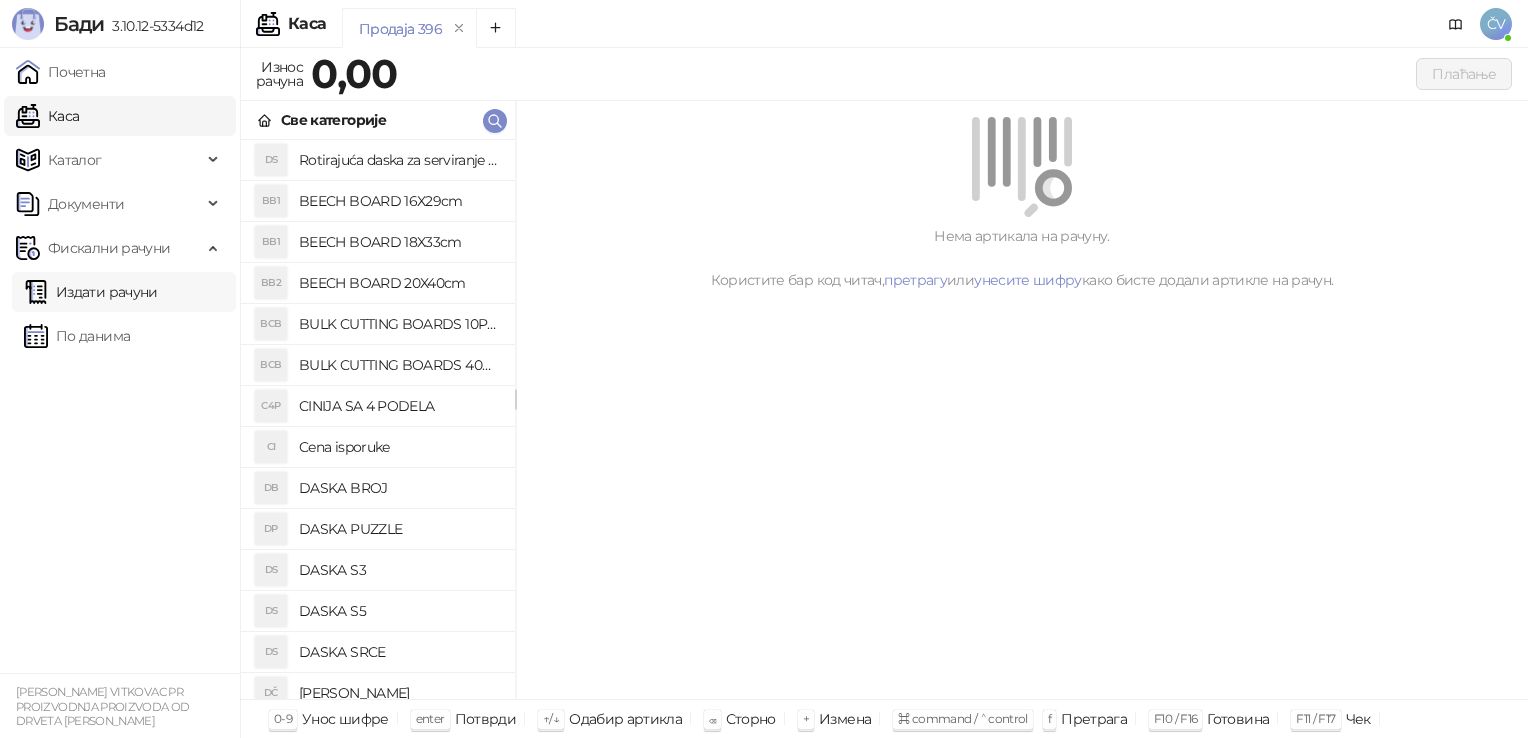 click on "Издати рачуни" at bounding box center [91, 292] 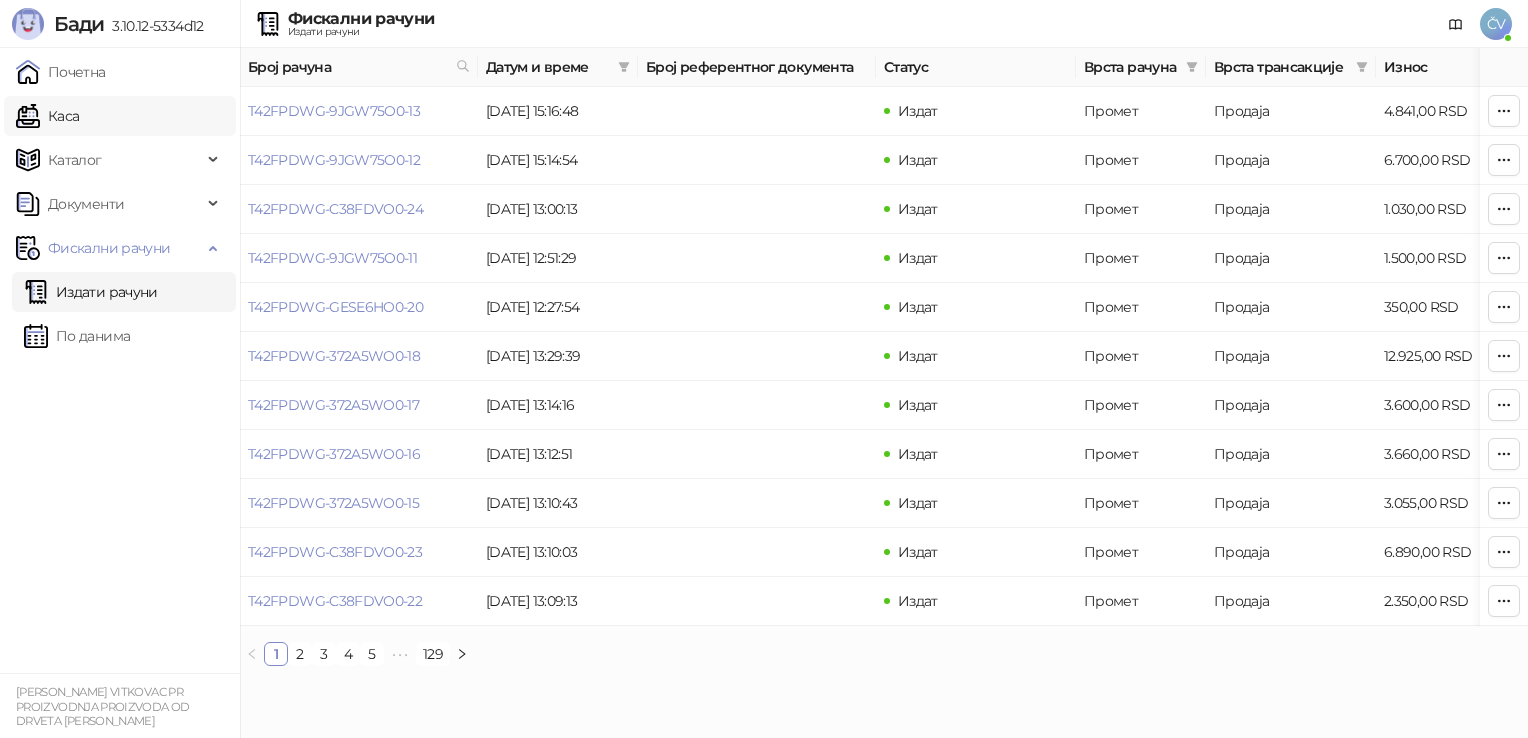 click on "Каса" at bounding box center [47, 116] 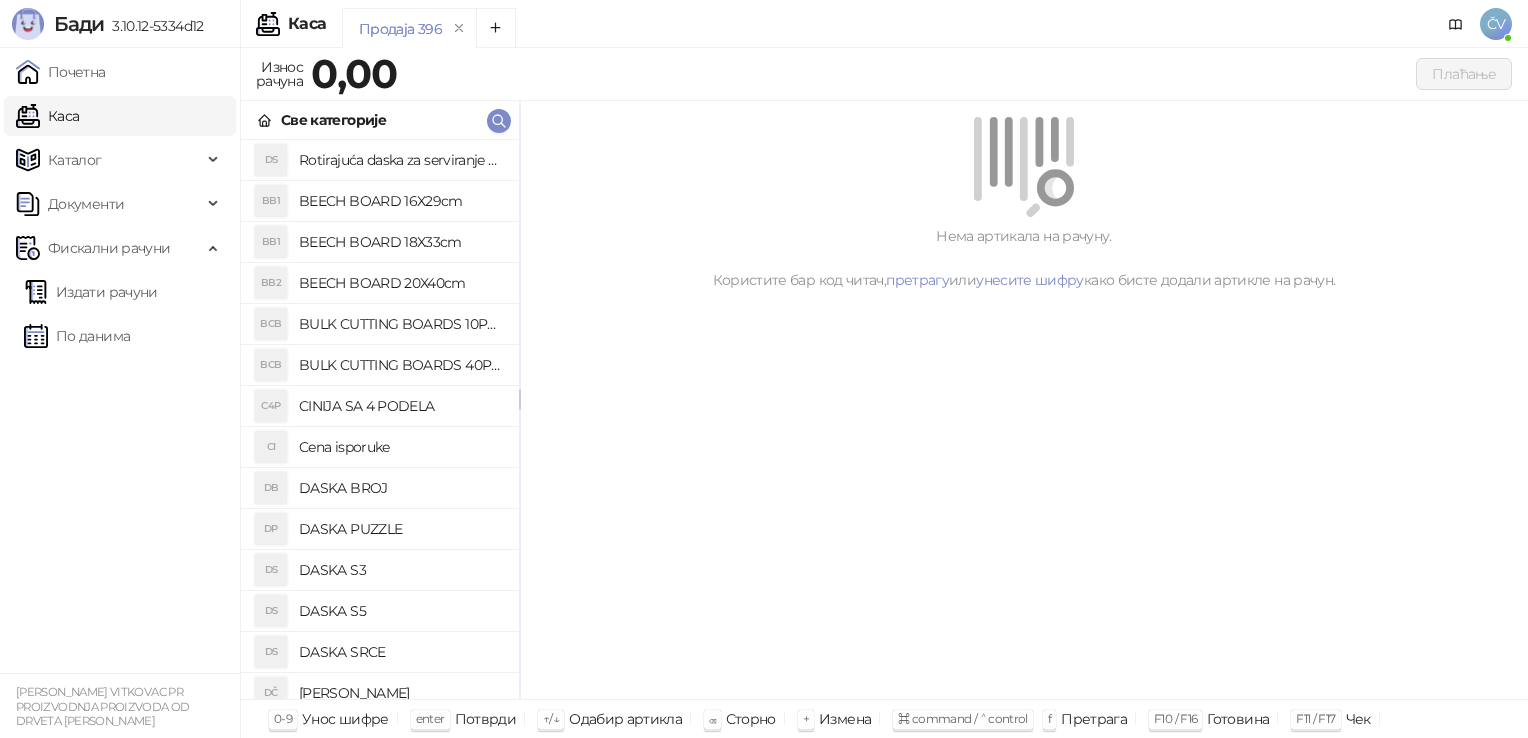 drag, startPoint x: 512, startPoint y: 205, endPoint x: 516, endPoint y: 295, distance: 90.088844 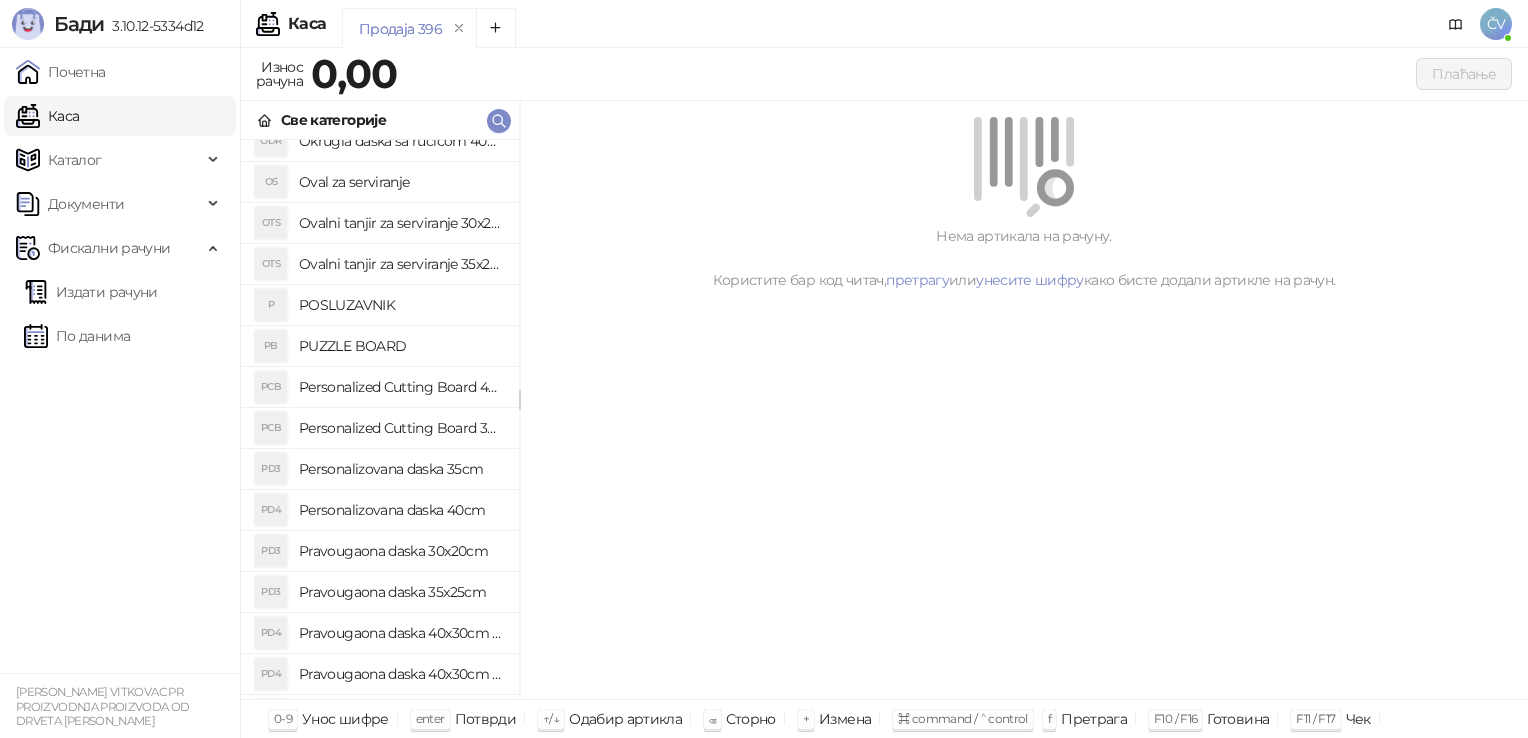 scroll, scrollTop: 1428, scrollLeft: 0, axis: vertical 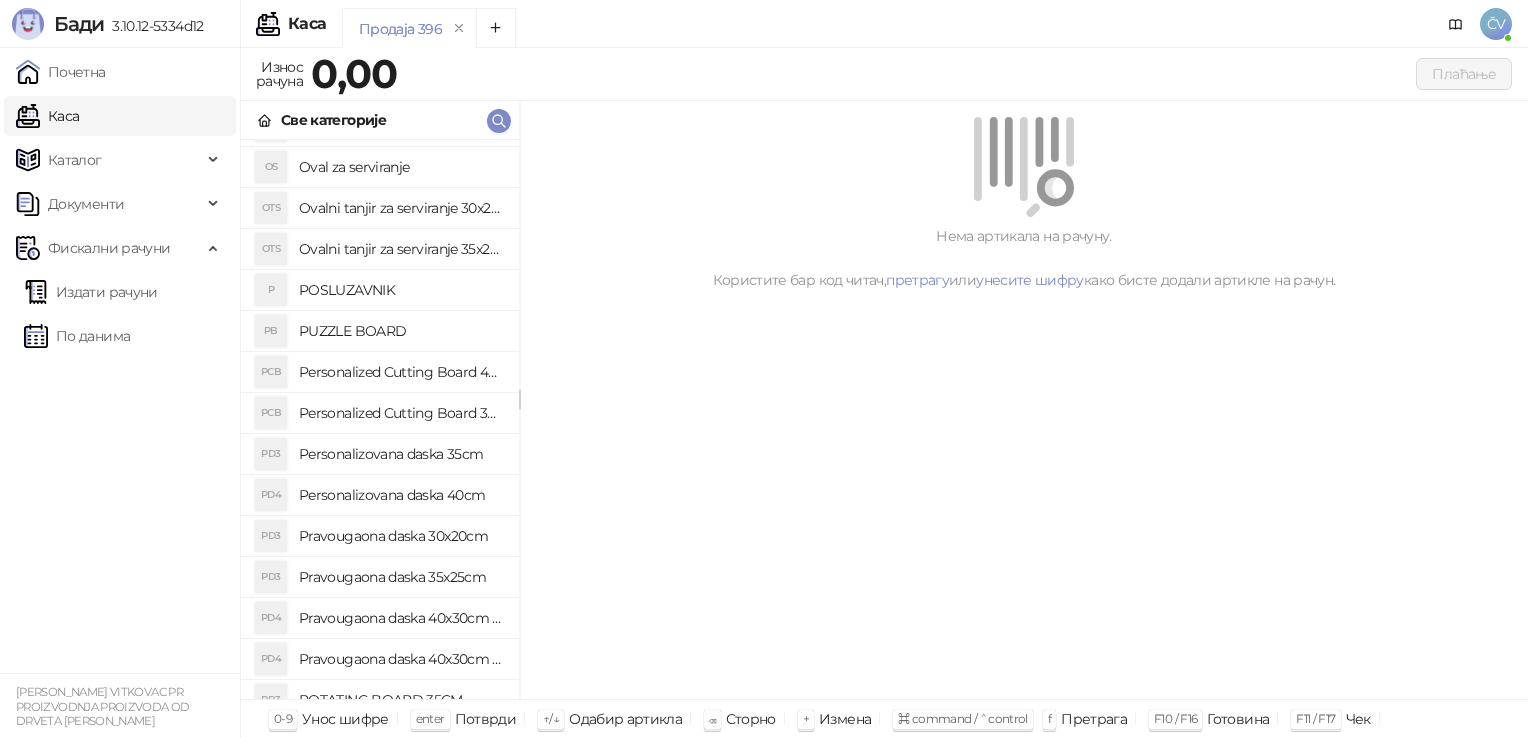 click on "Pravougaona daska 30x20cm" at bounding box center [401, 536] 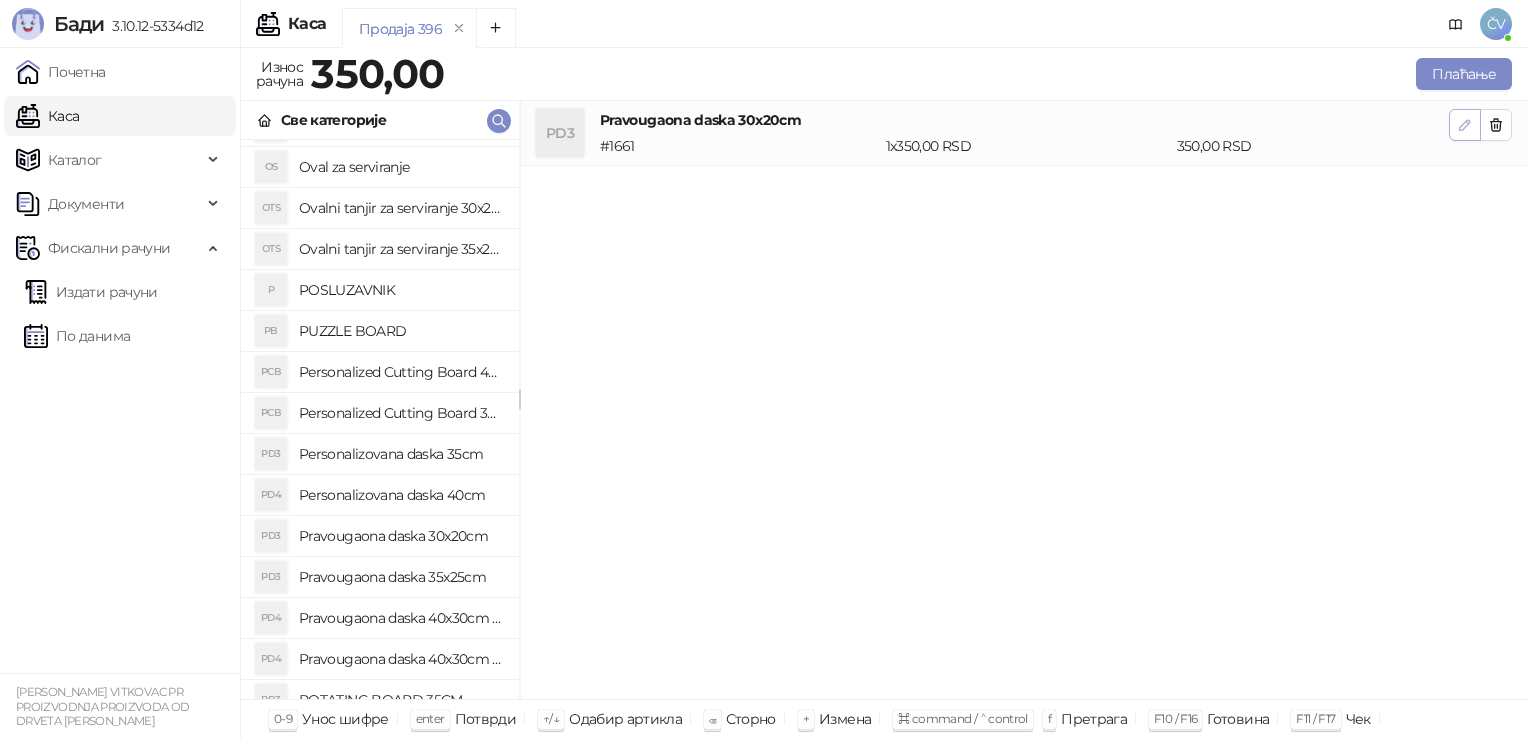 click 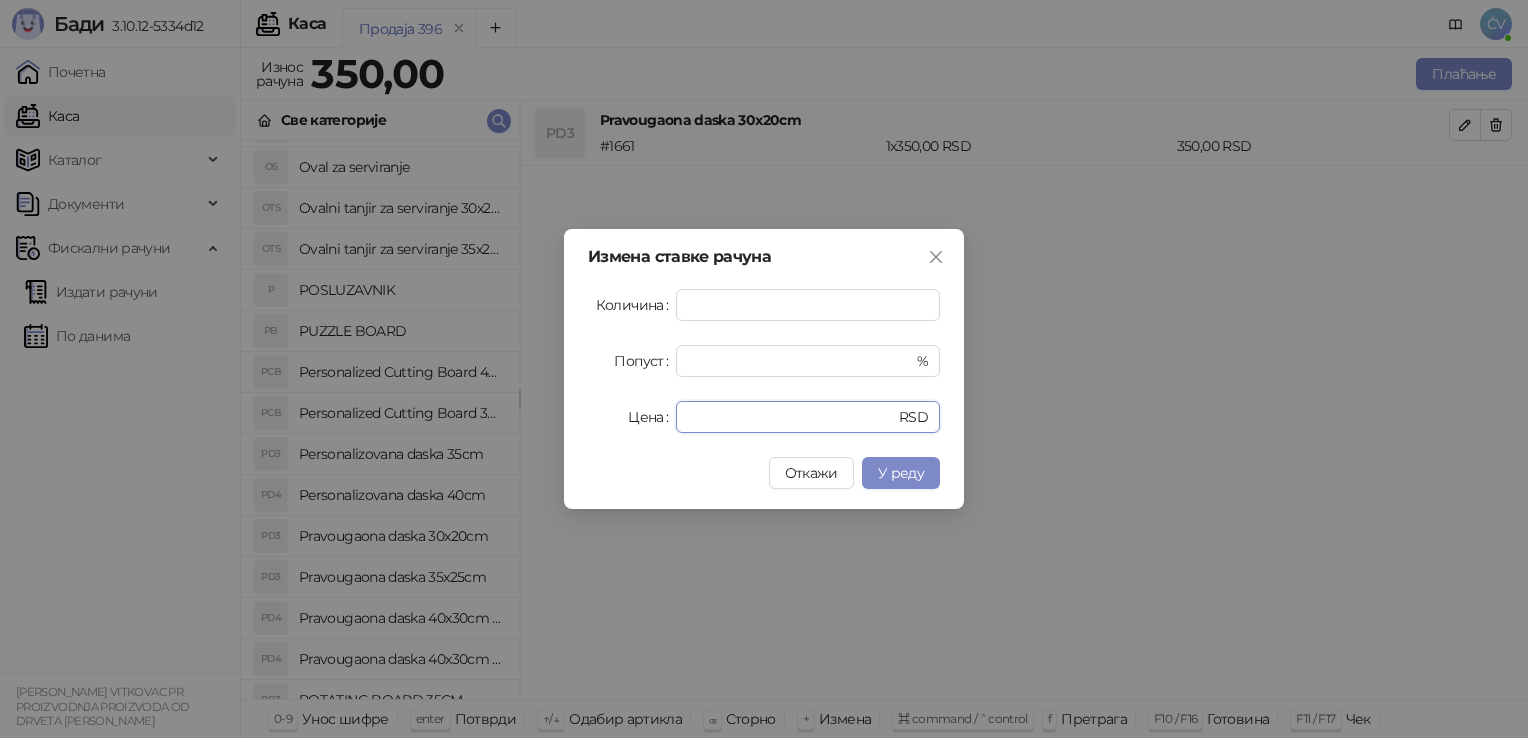 drag, startPoint x: 727, startPoint y: 419, endPoint x: 255, endPoint y: 511, distance: 480.8825 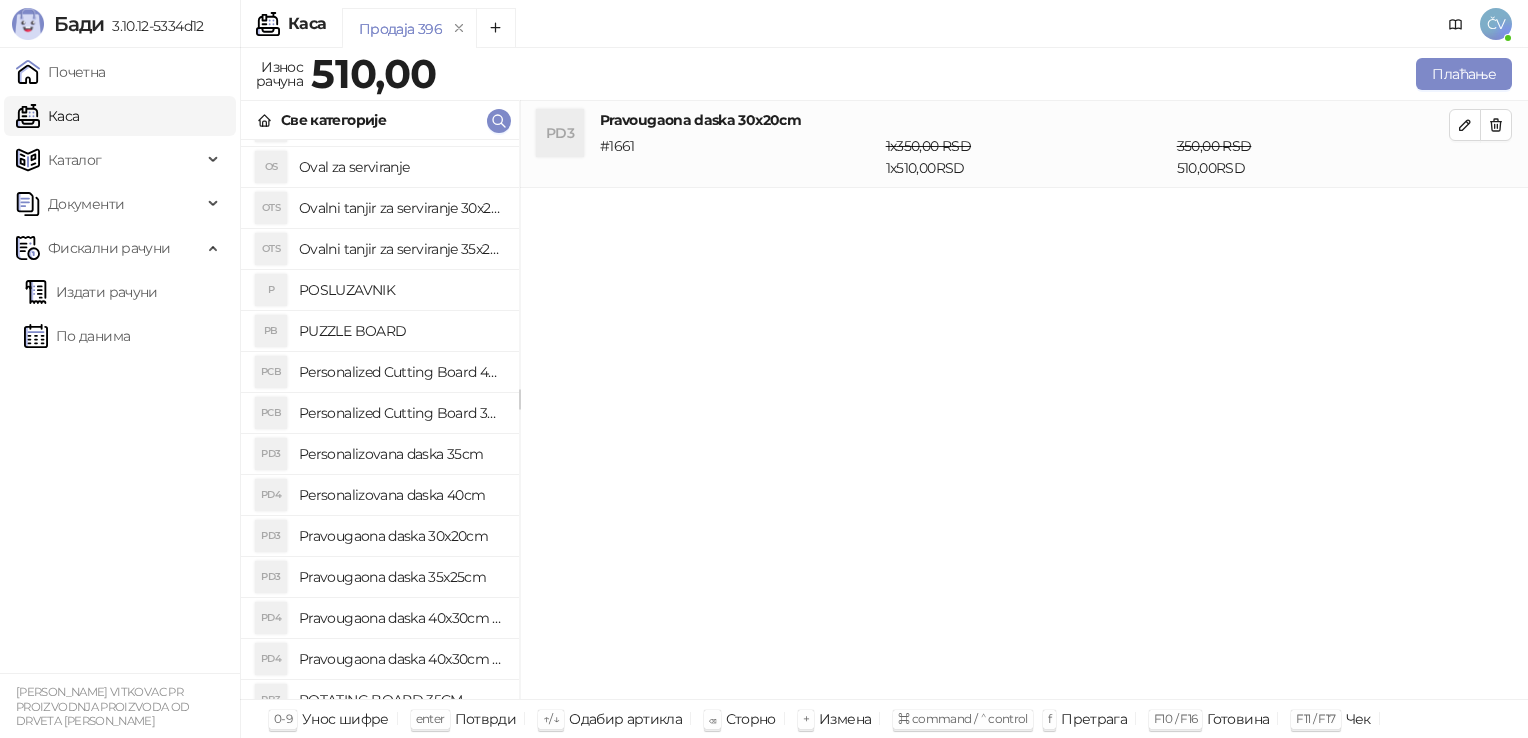 scroll, scrollTop: 1724, scrollLeft: 0, axis: vertical 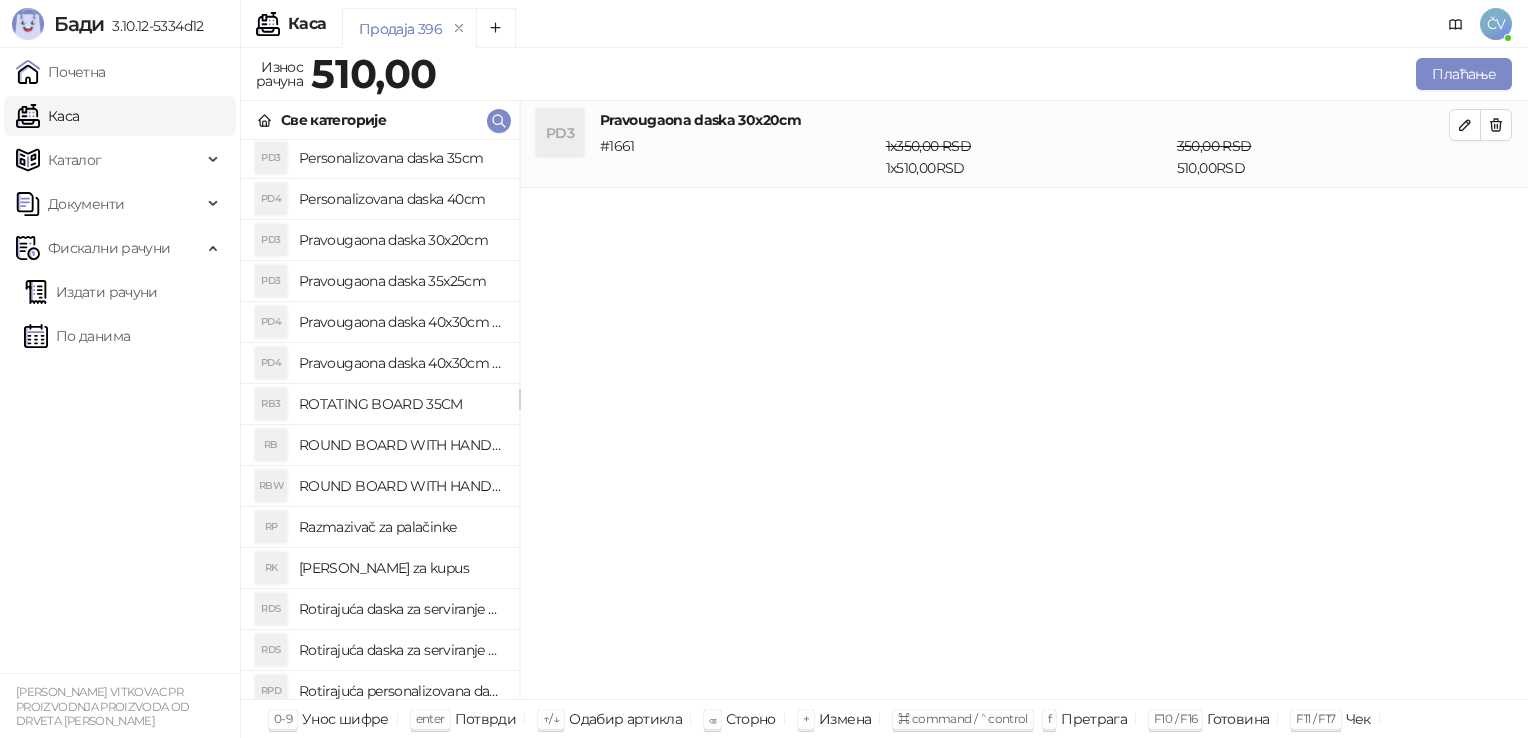 click on "Rotirajuća daska za serviranje hrane 30cm" at bounding box center [401, 609] 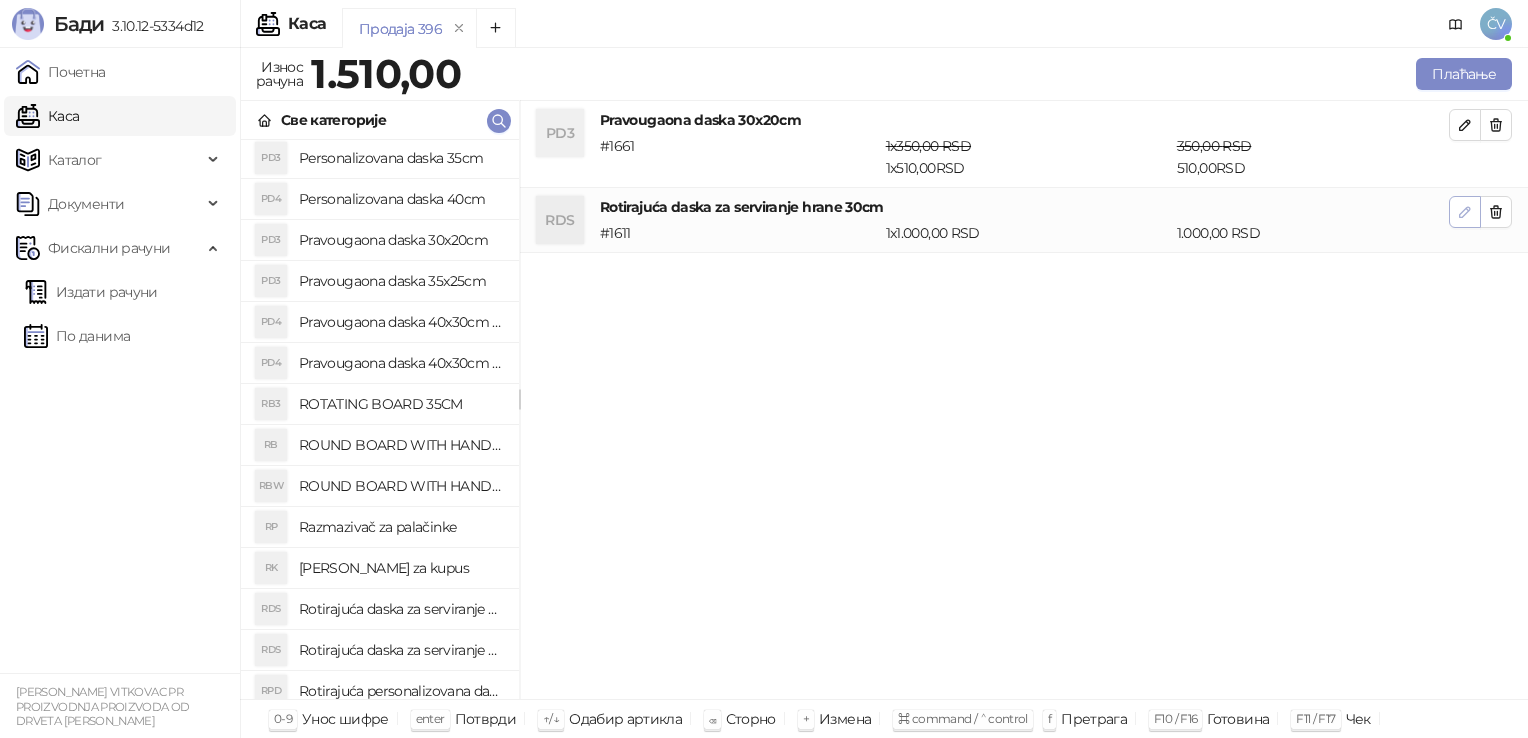 click at bounding box center [1465, 212] 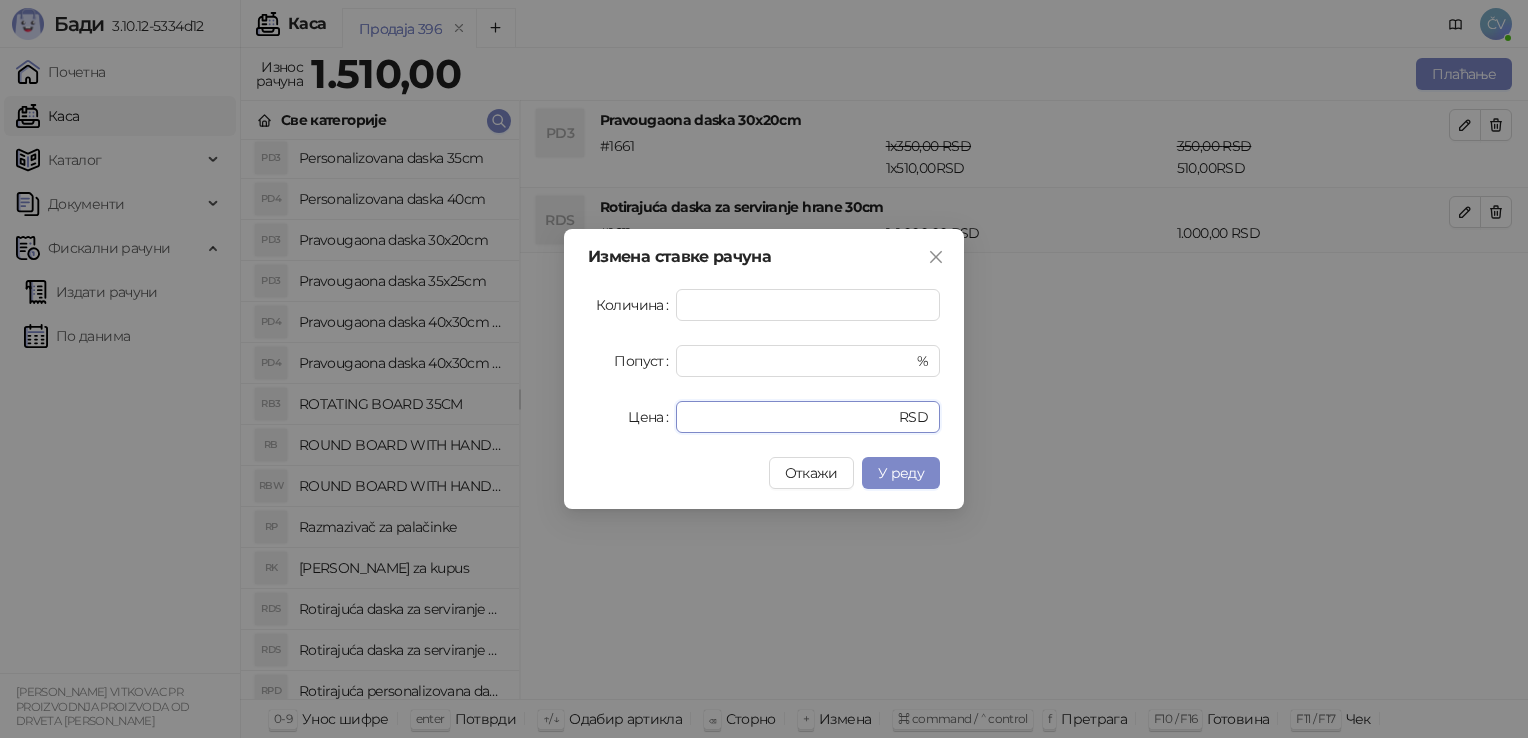 drag, startPoint x: 740, startPoint y: 414, endPoint x: 417, endPoint y: 454, distance: 325.46735 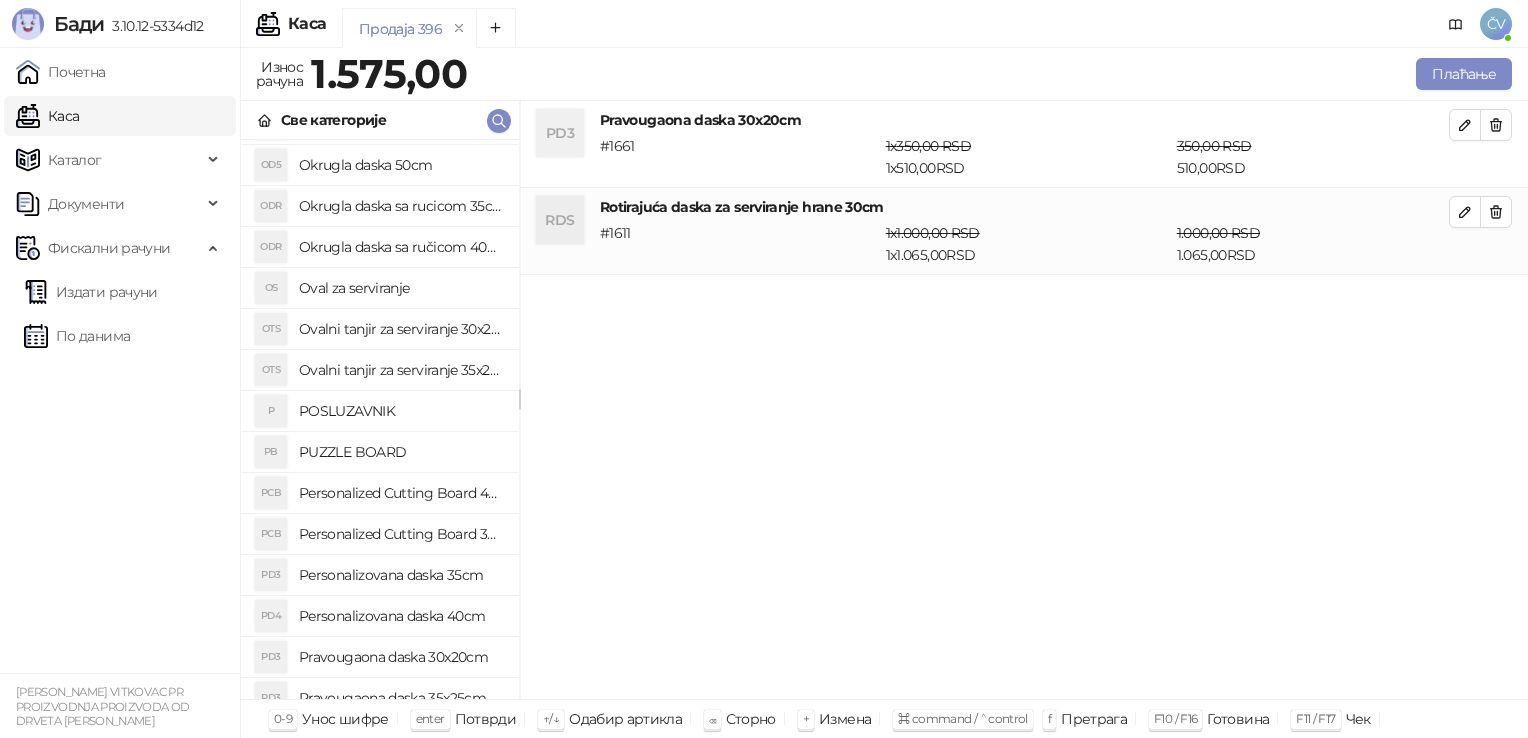 scroll, scrollTop: 1292, scrollLeft: 0, axis: vertical 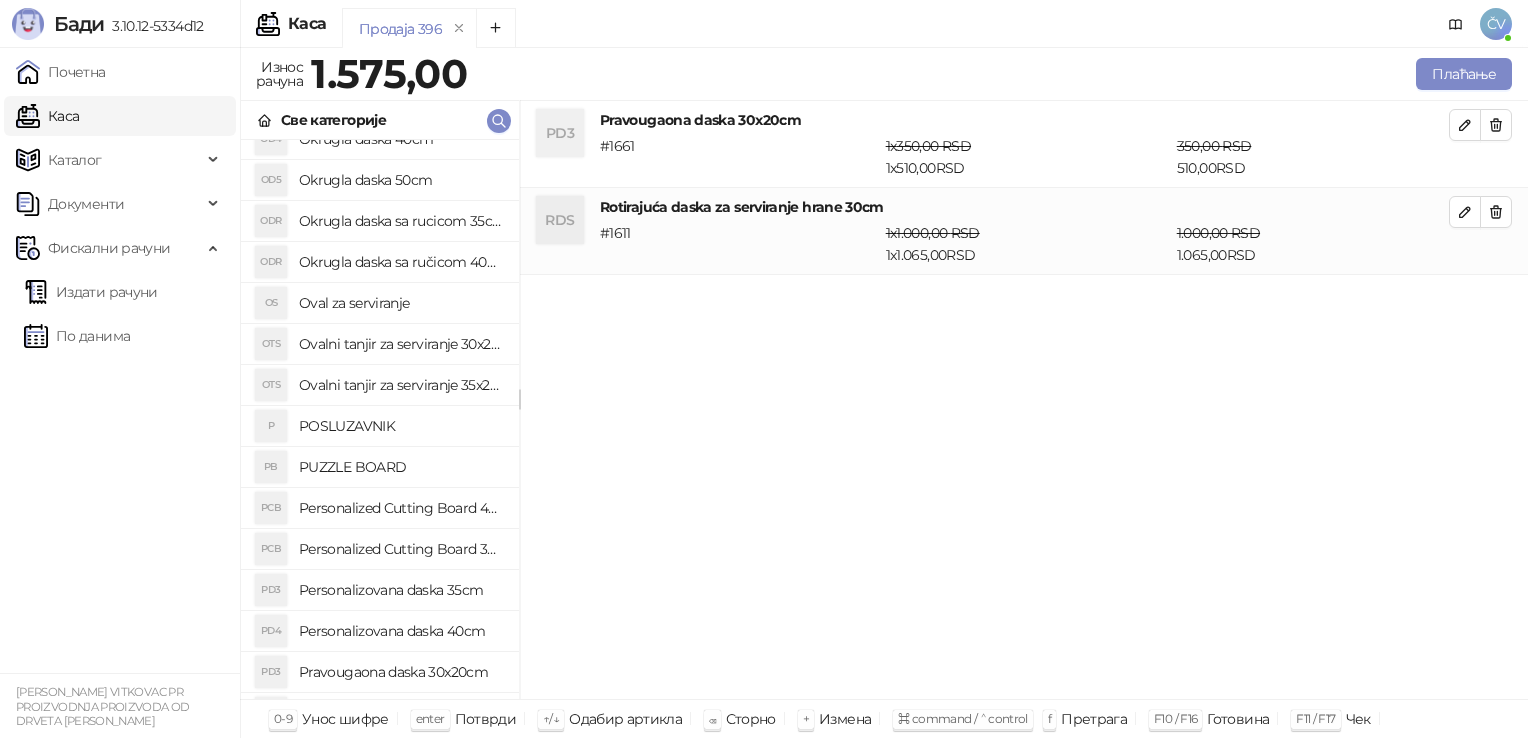 click on "Ovalni tanjir za serviranje 30x20cm" at bounding box center [401, 344] 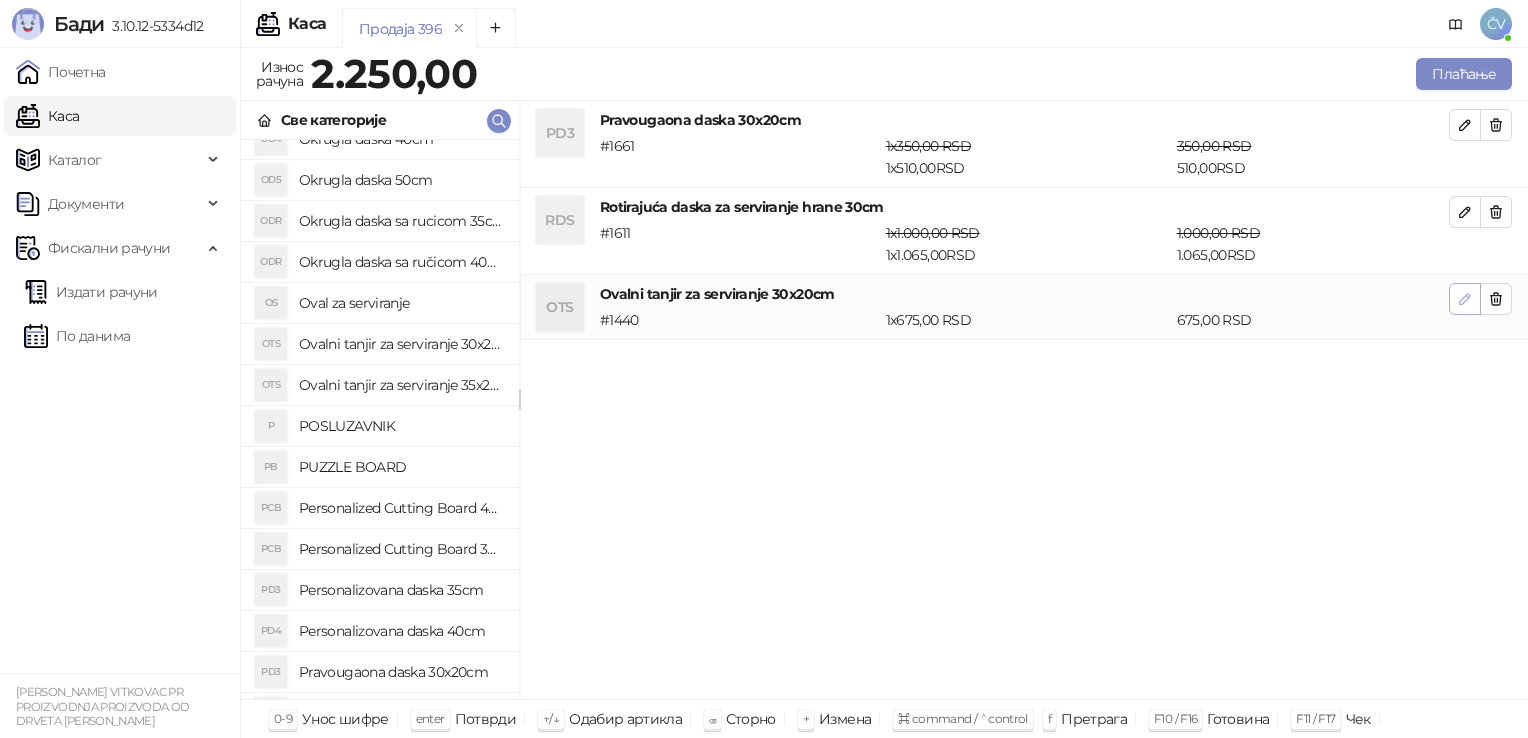 click 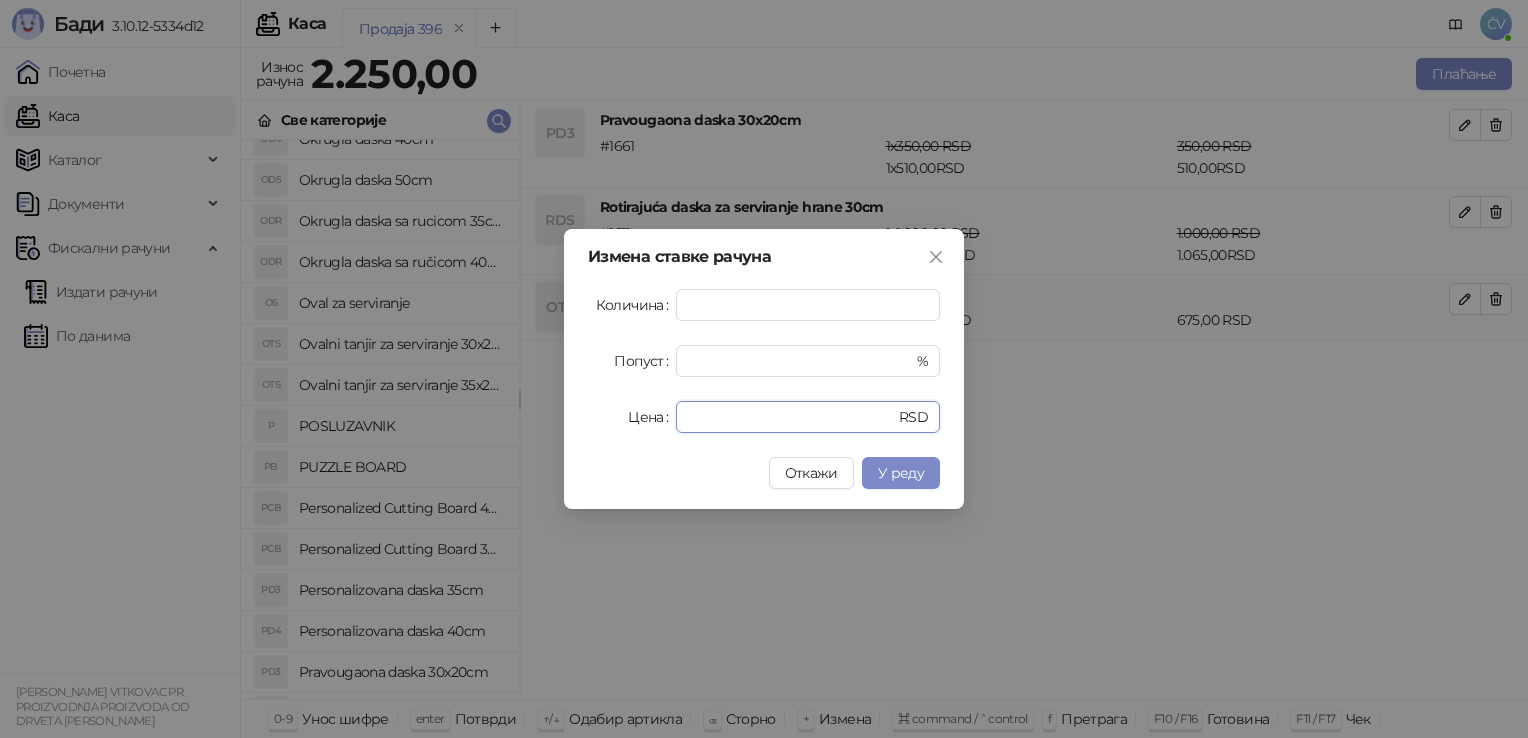 drag, startPoint x: 642, startPoint y: 434, endPoint x: 520, endPoint y: 487, distance: 133.01503 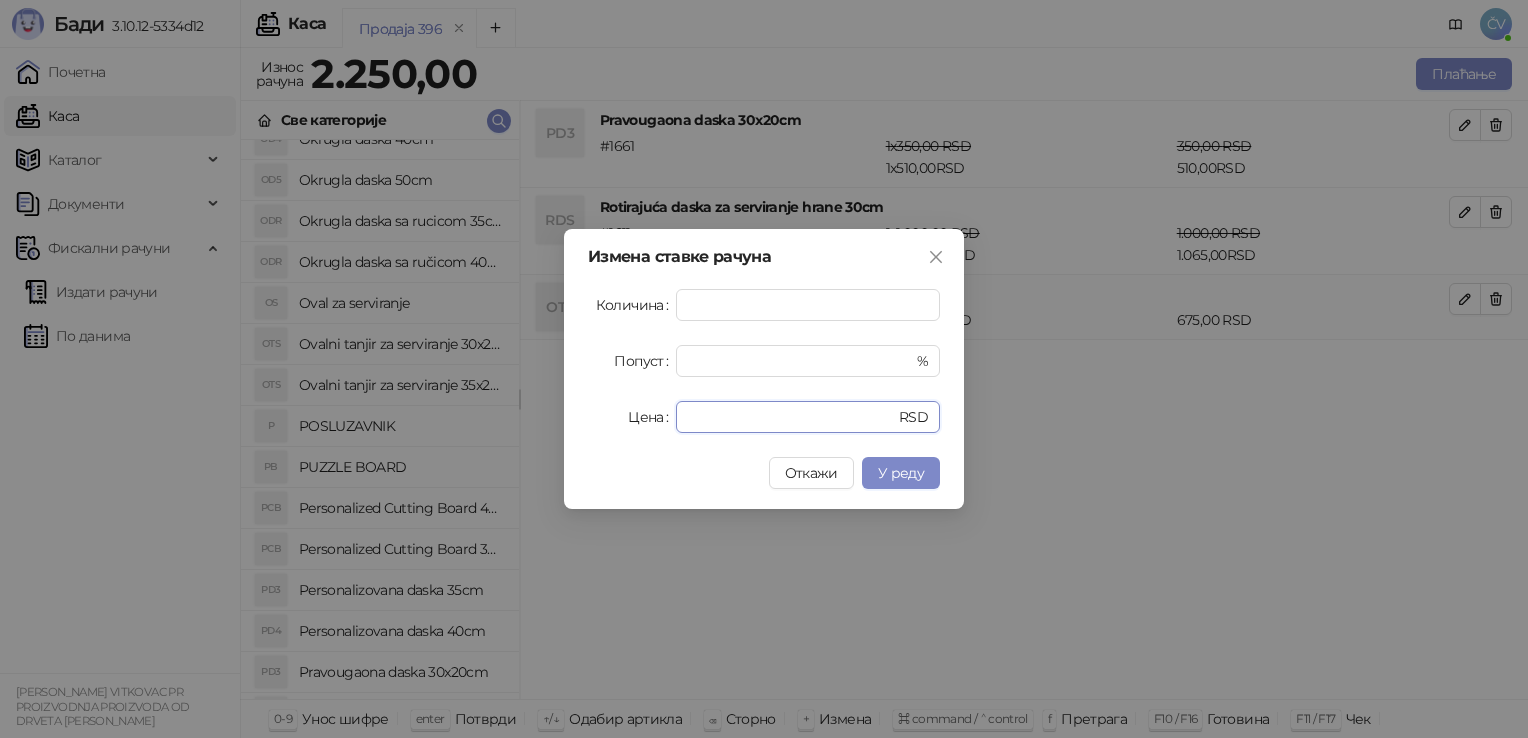 type on "***" 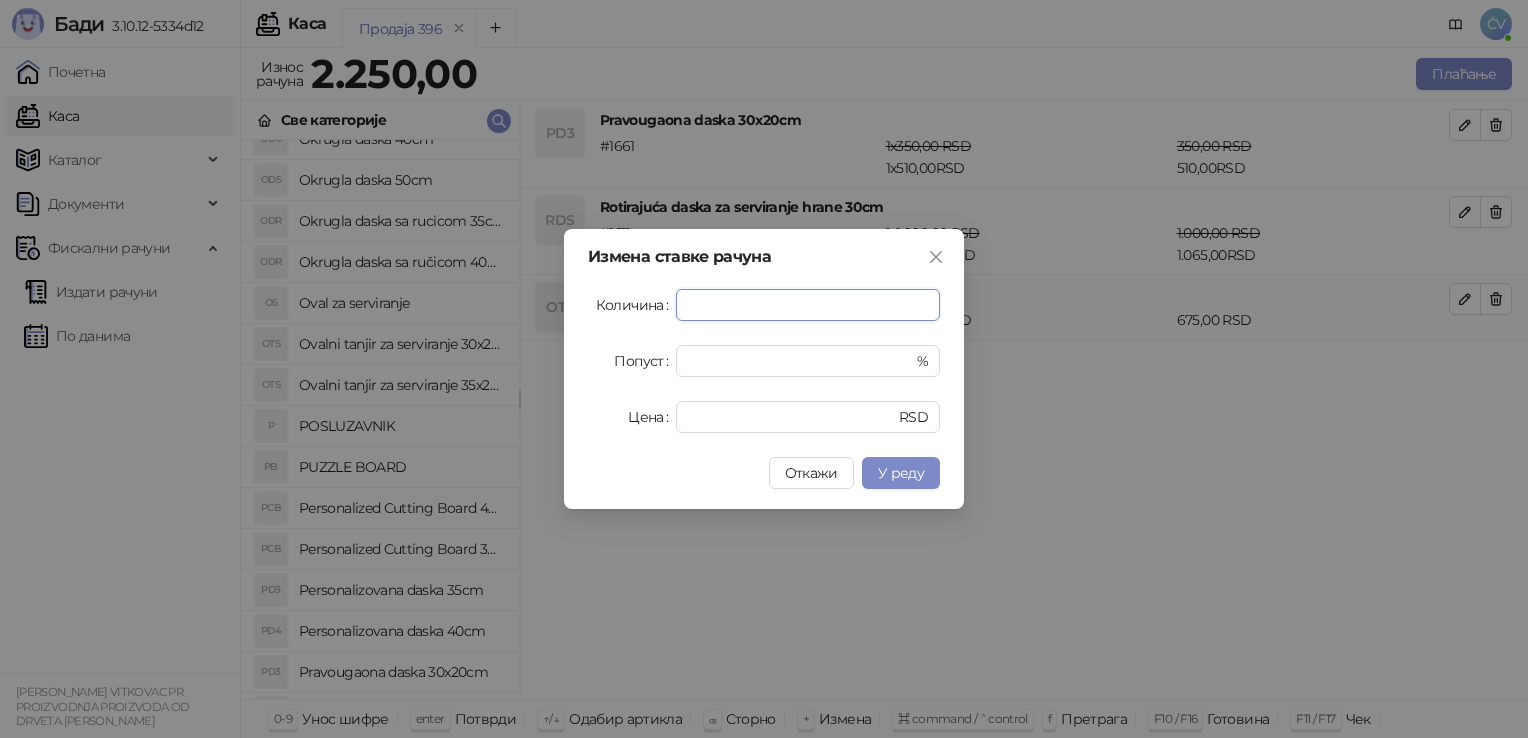 drag, startPoint x: 644, startPoint y: 312, endPoint x: 534, endPoint y: 296, distance: 111.15755 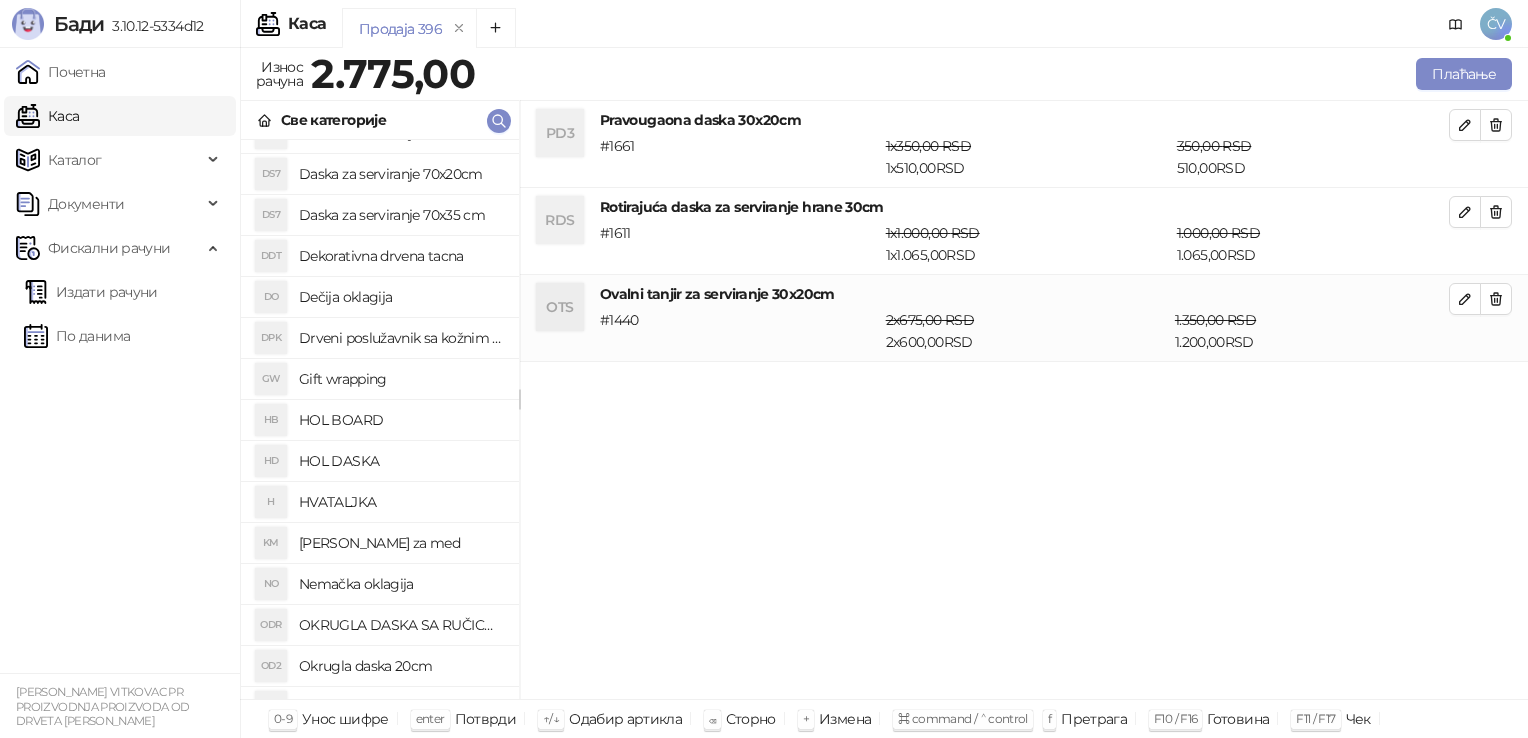 scroll, scrollTop: 606, scrollLeft: 0, axis: vertical 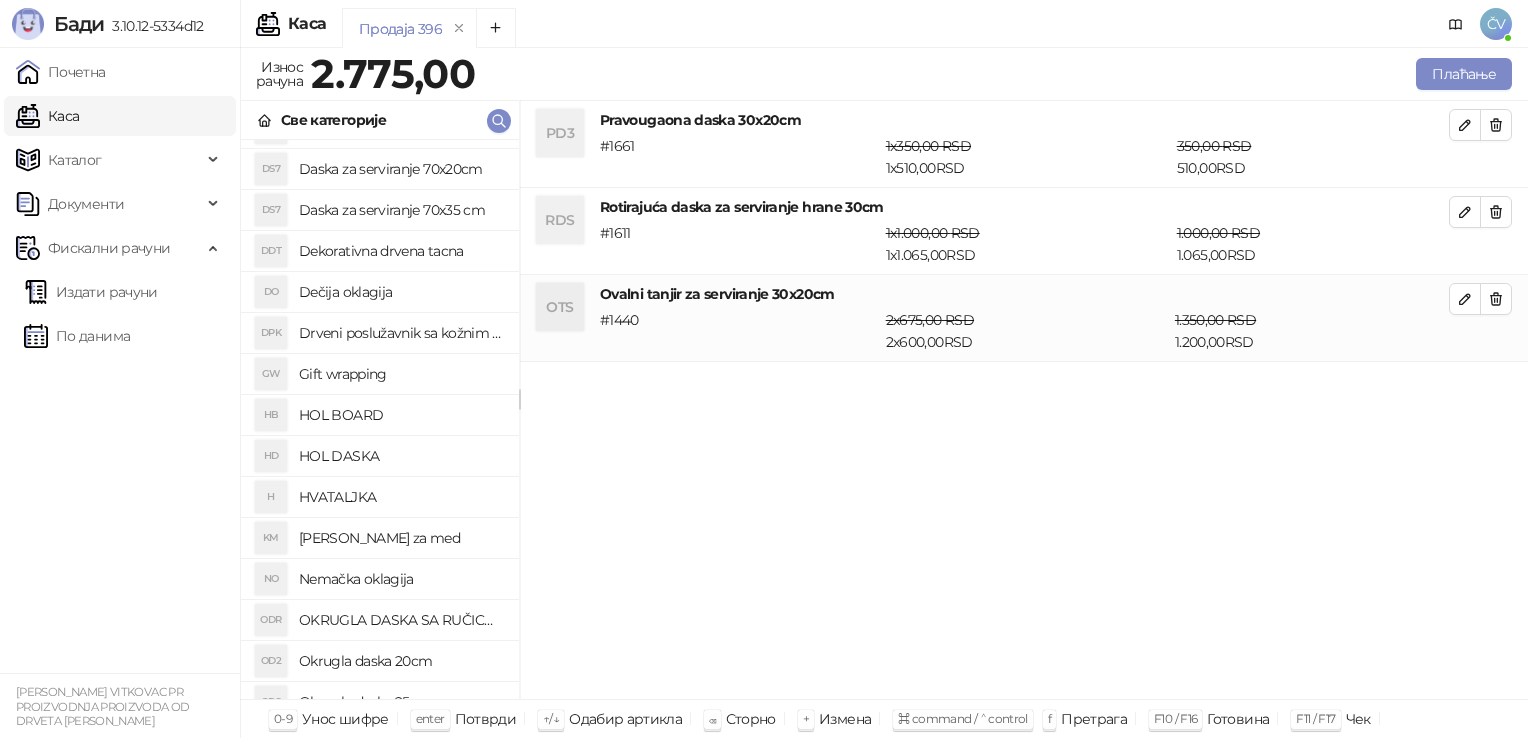 click on "HVATALJKA" at bounding box center [401, 497] 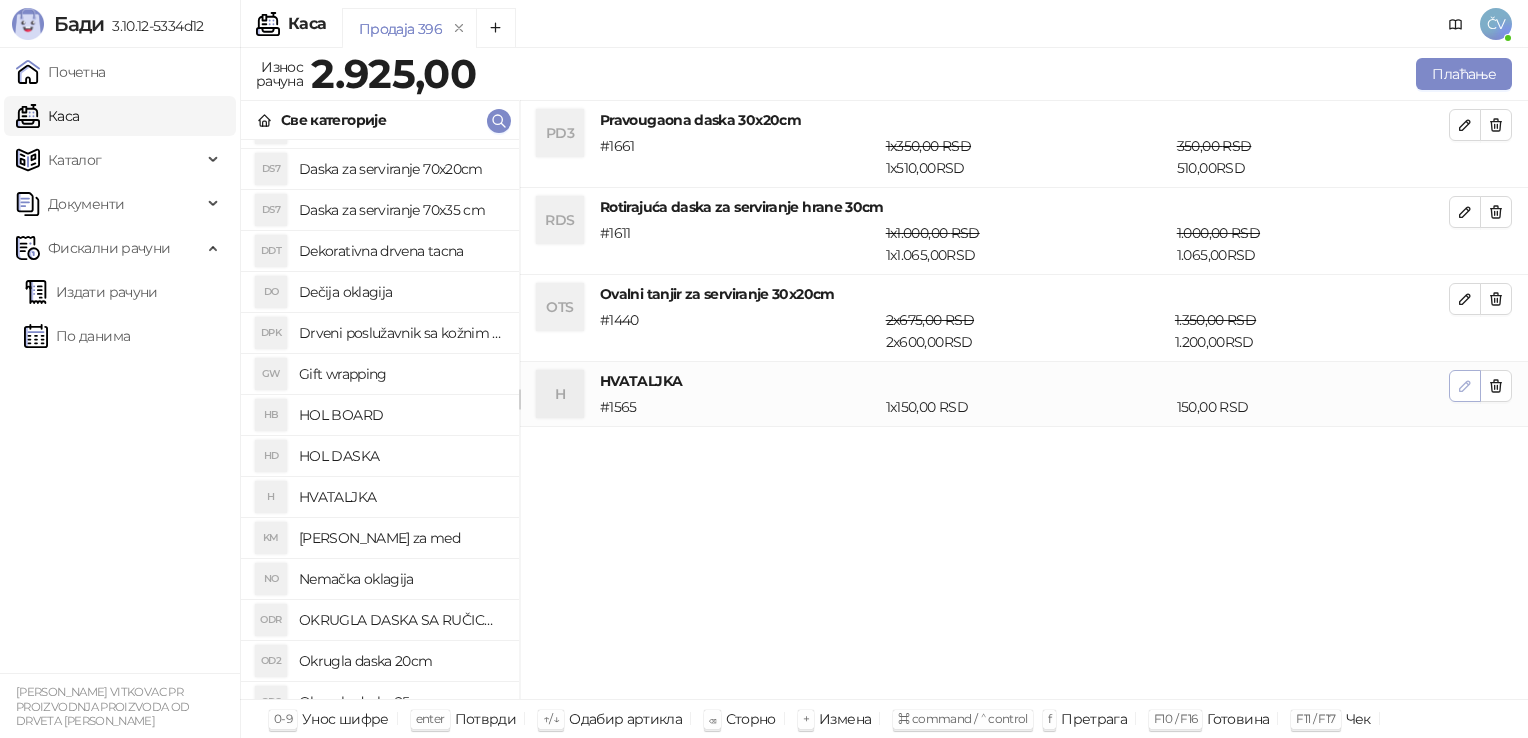 click at bounding box center [1465, 386] 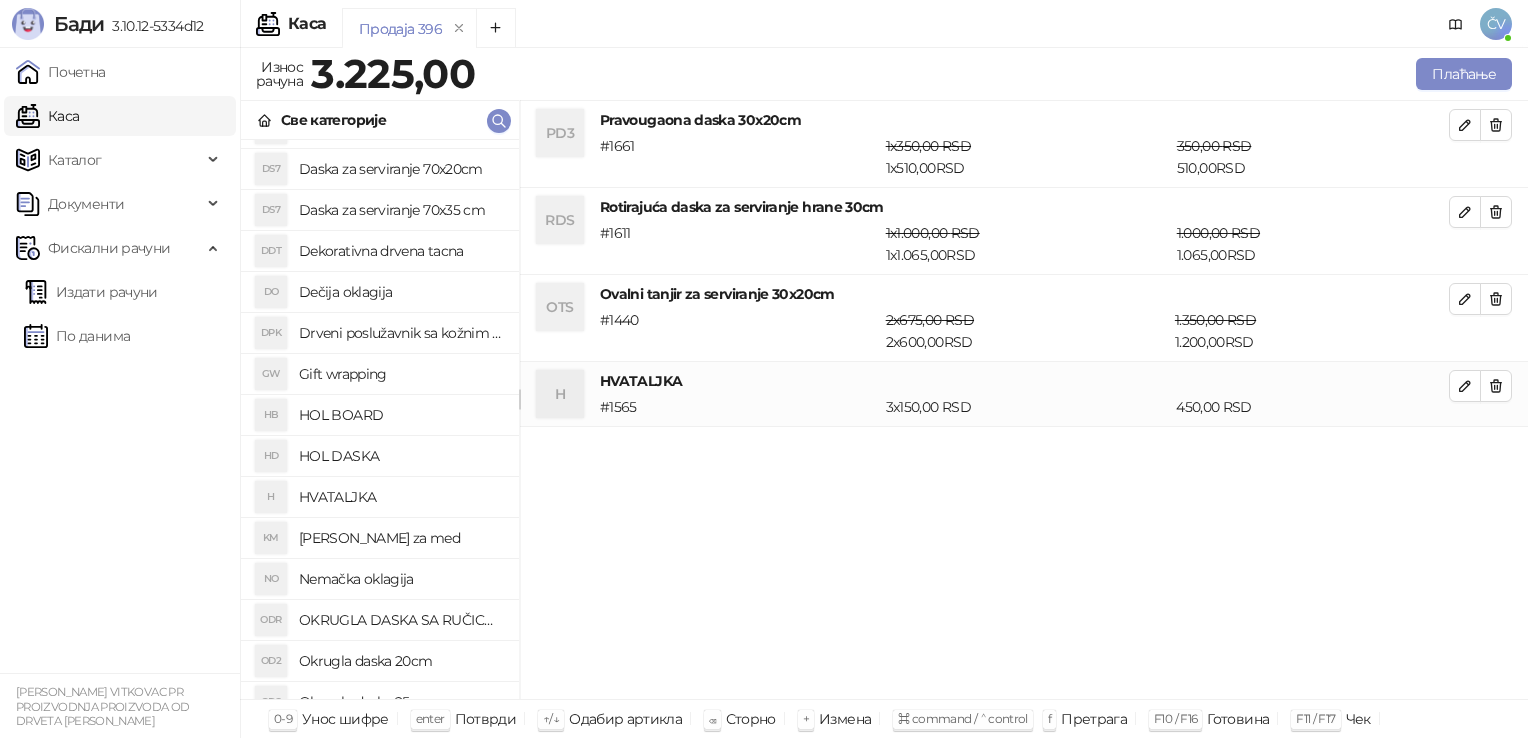 scroll, scrollTop: 0, scrollLeft: 0, axis: both 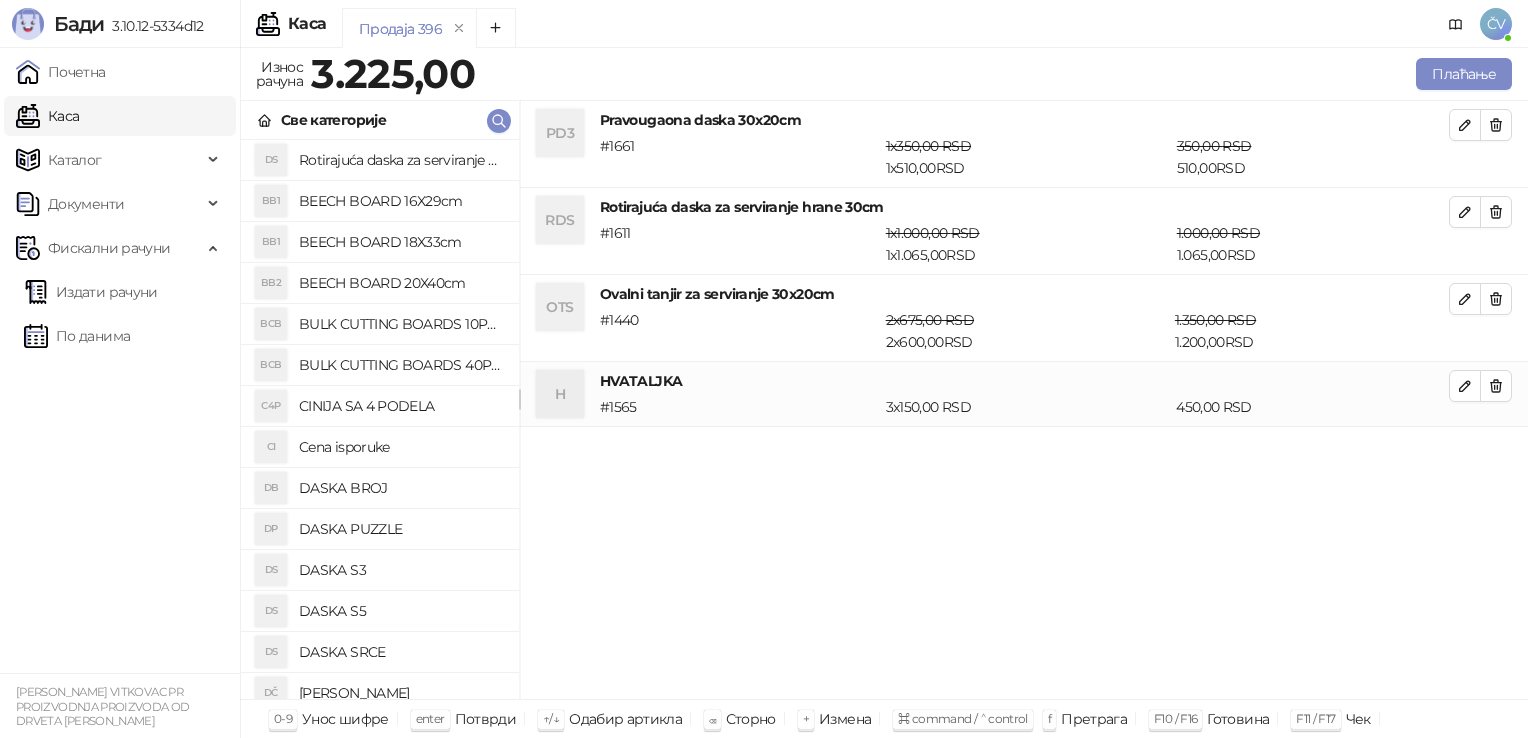 click on "Cena isporuke" at bounding box center [401, 447] 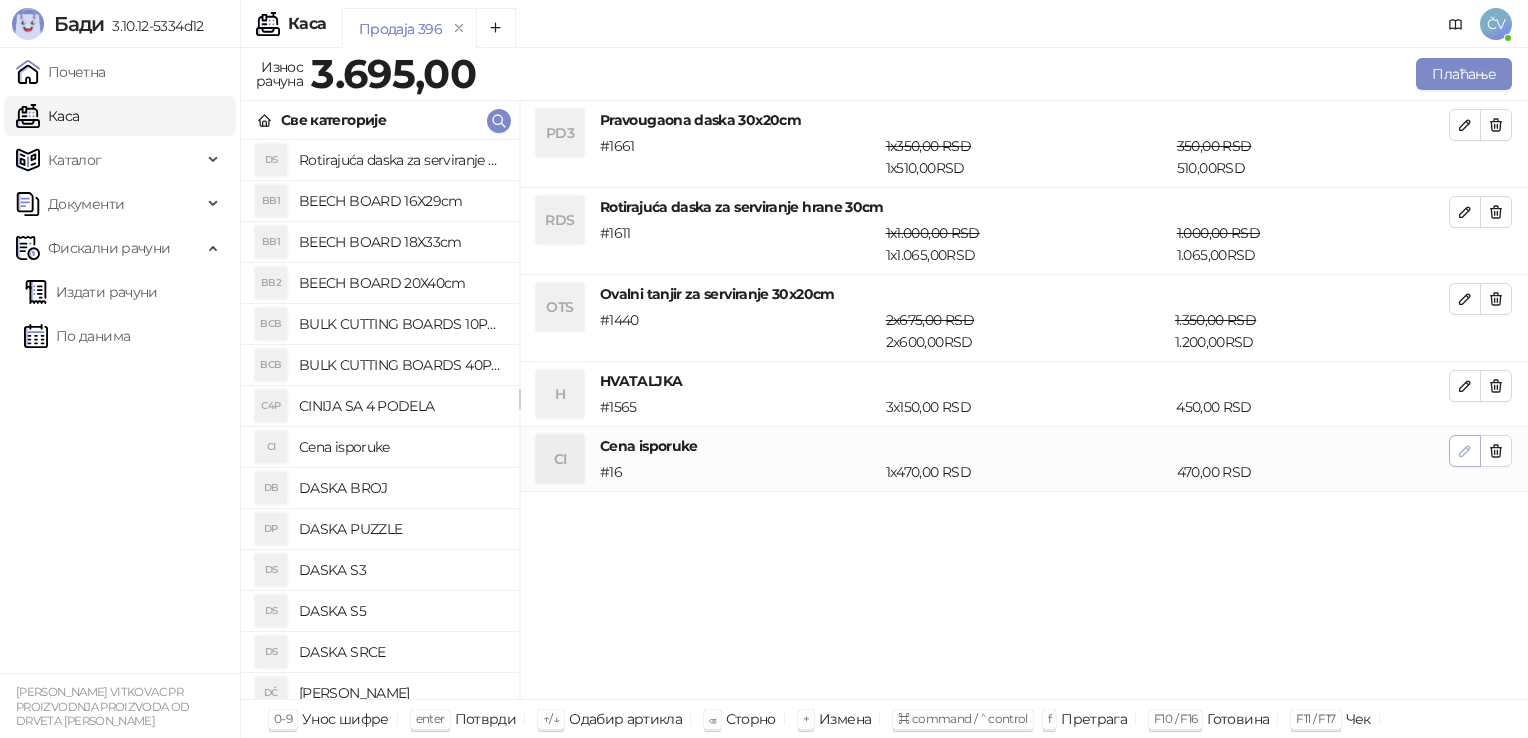 click 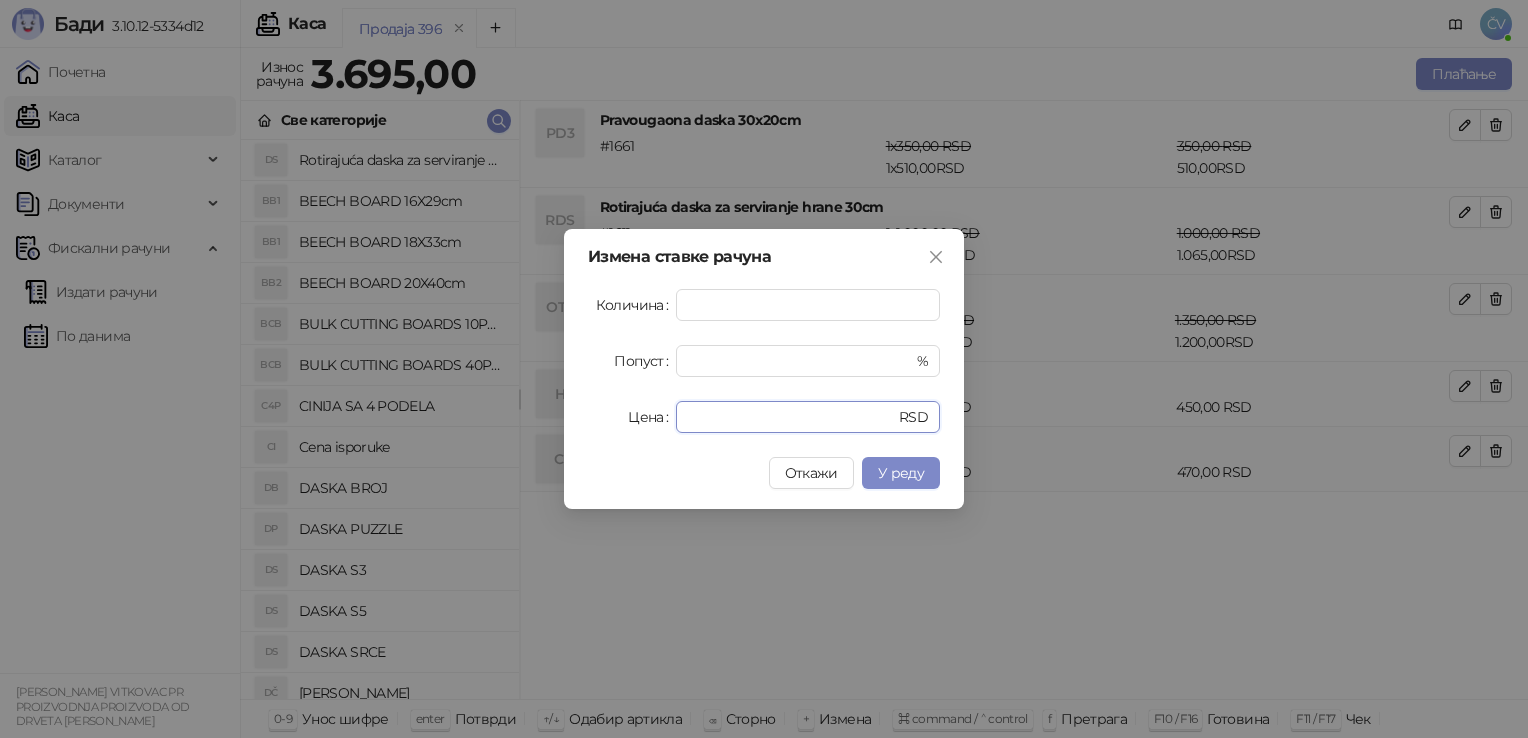 drag, startPoint x: 484, startPoint y: 481, endPoint x: 327, endPoint y: 521, distance: 162.01543 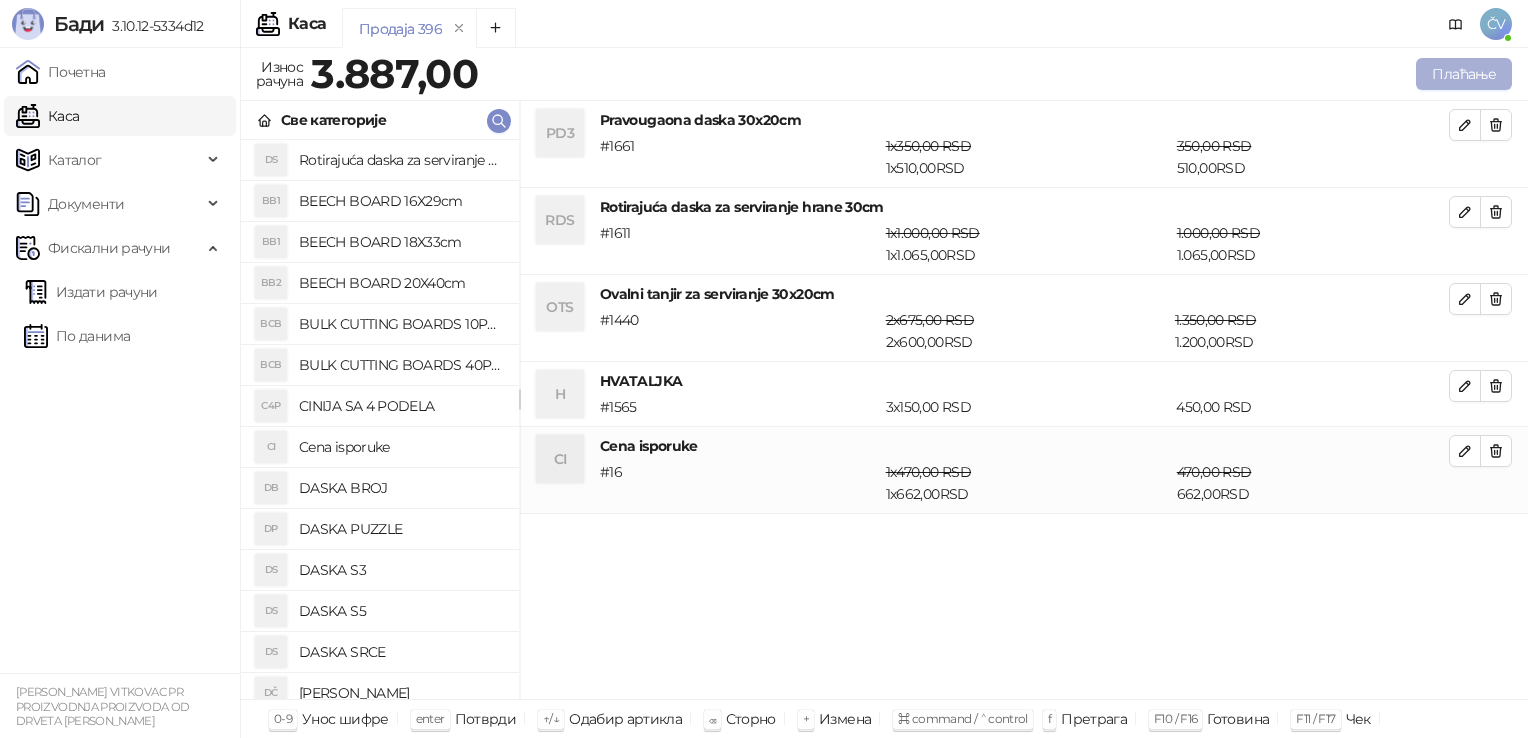 click on "Плаћање" at bounding box center [1464, 74] 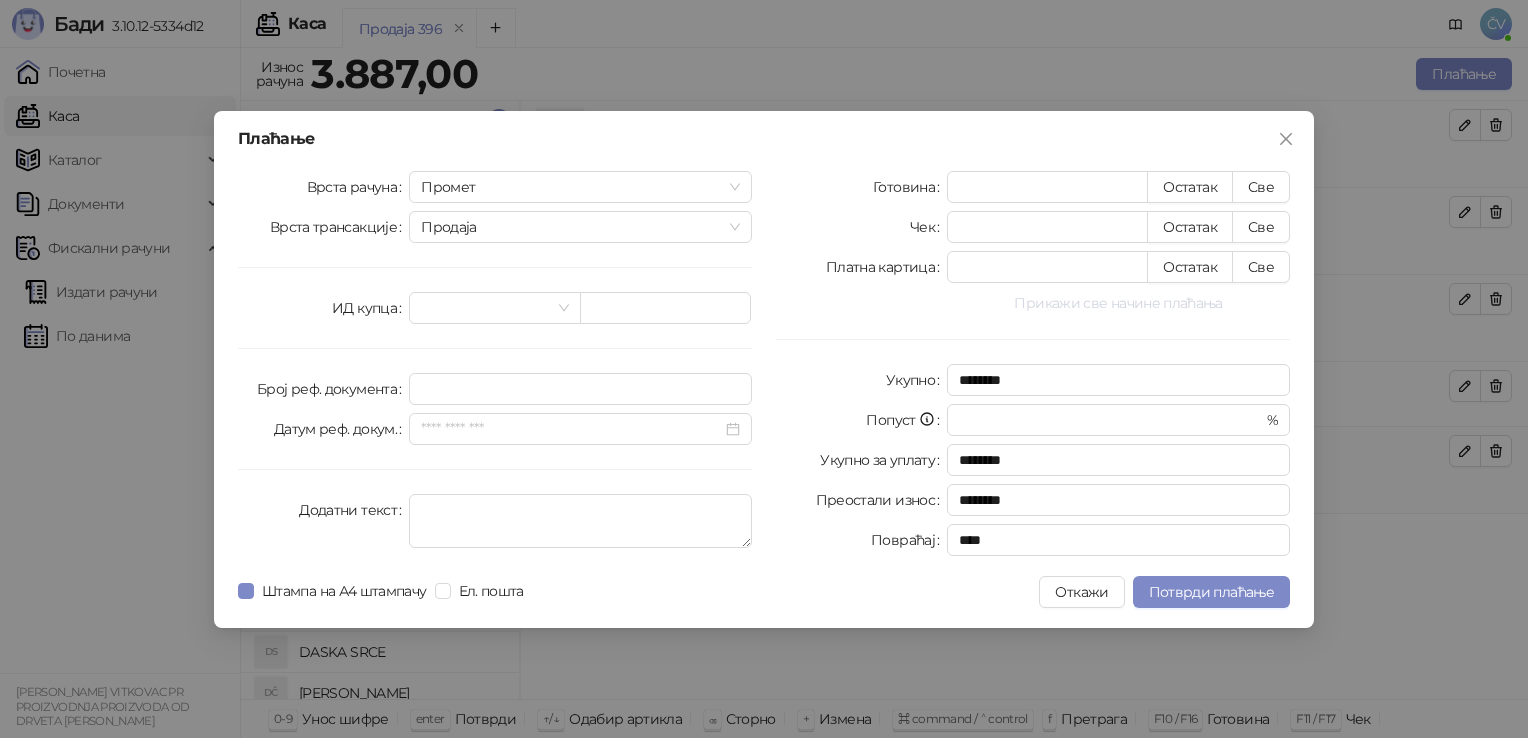 click on "Прикажи све начине плаћања" at bounding box center (1118, 303) 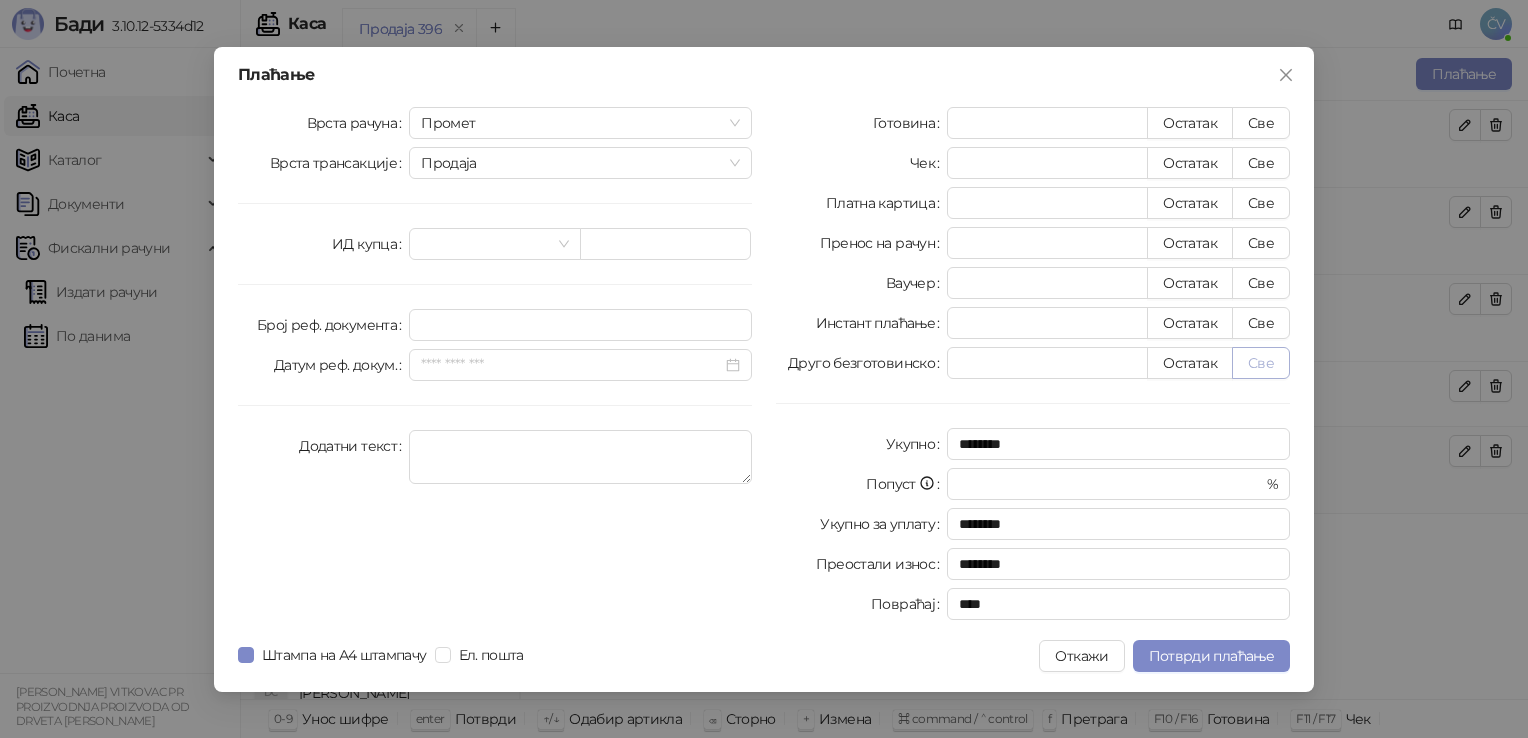 click on "Све" at bounding box center [1261, 363] 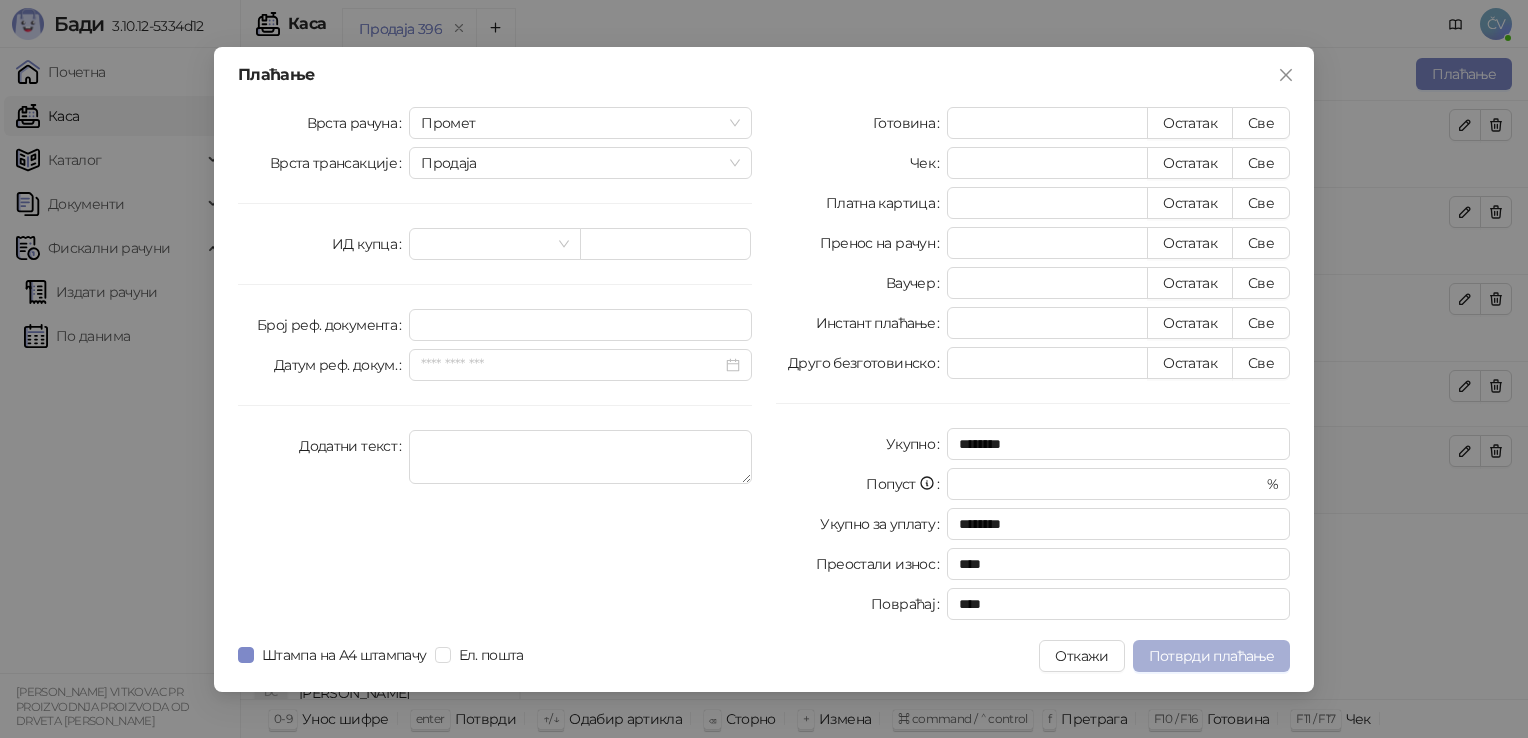click on "Потврди плаћање" at bounding box center [1211, 656] 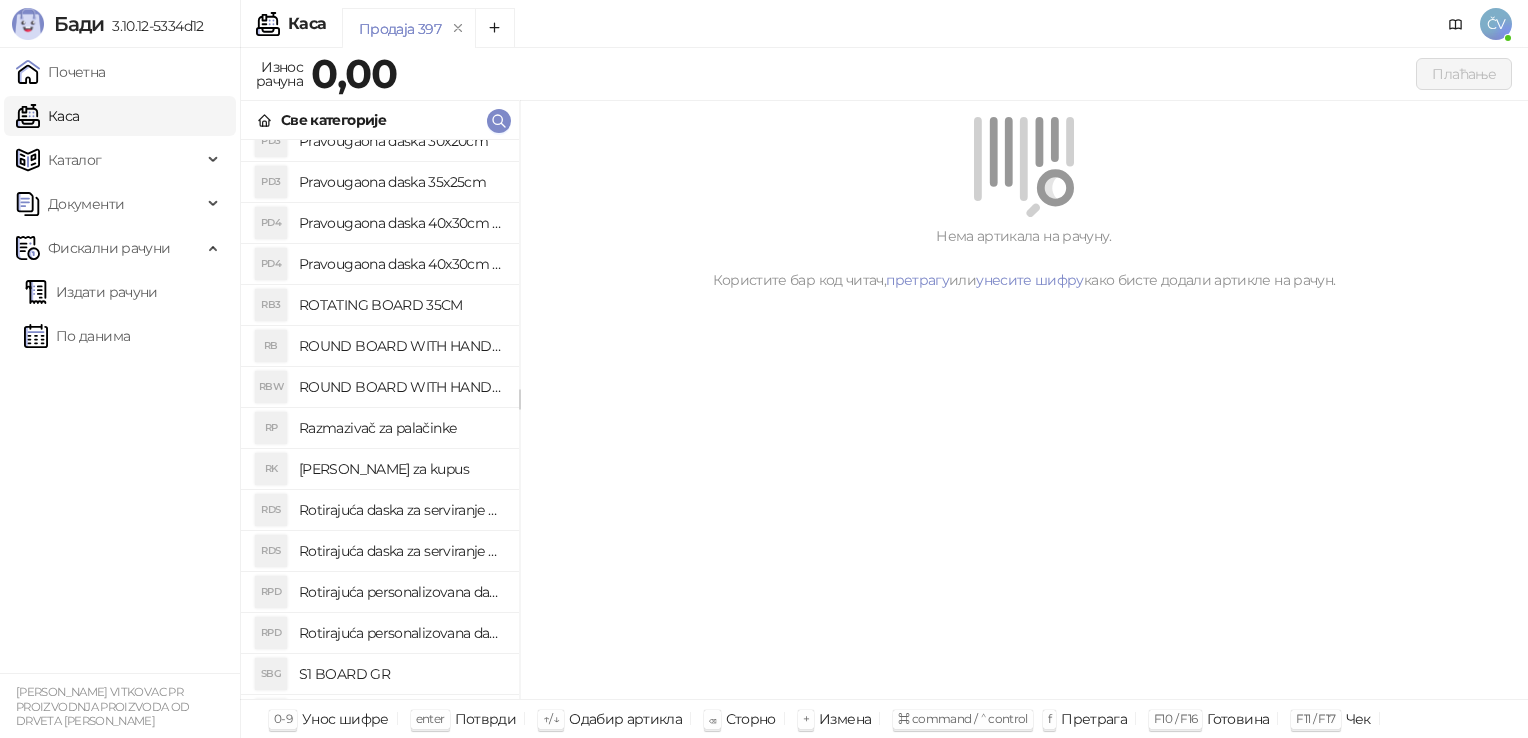 scroll, scrollTop: 1828, scrollLeft: 0, axis: vertical 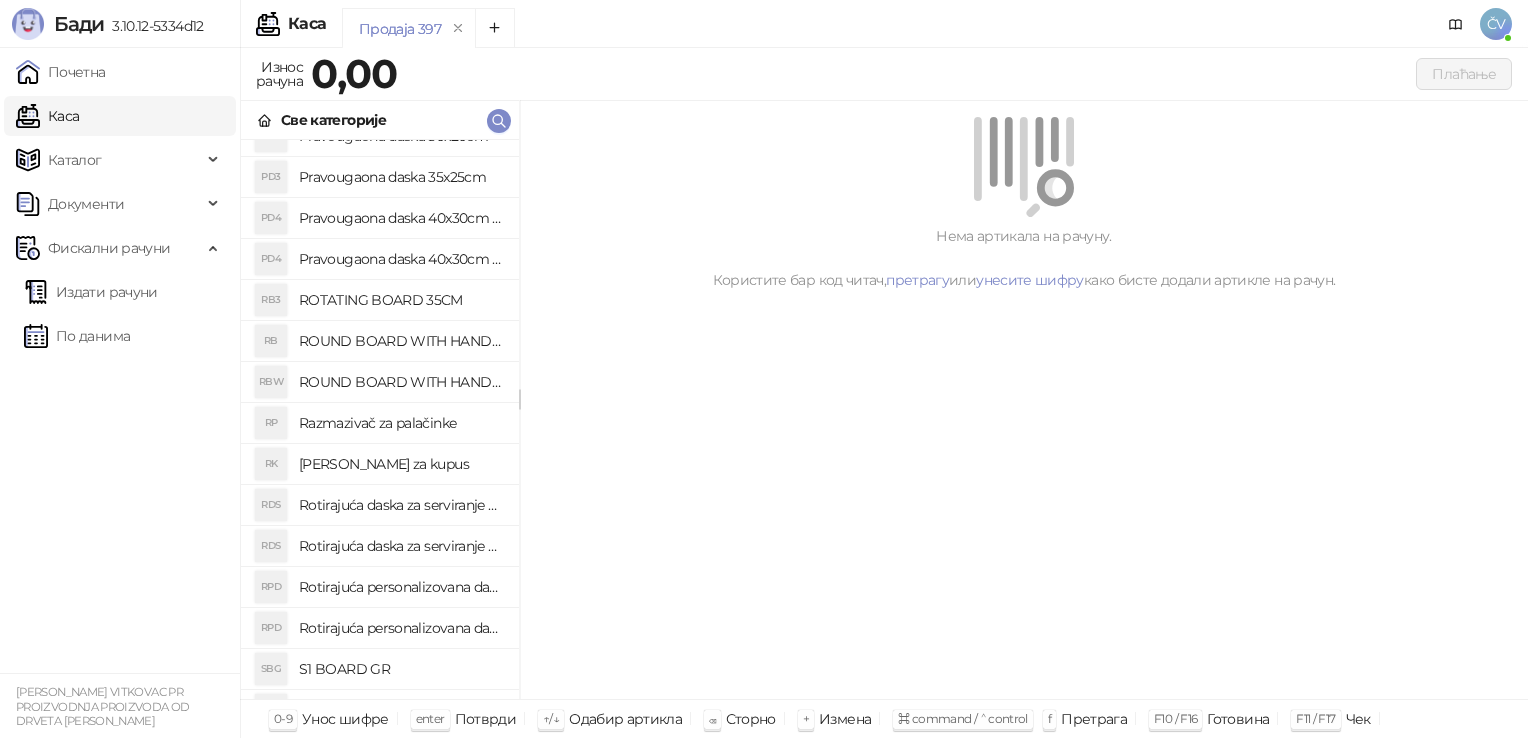 click on "Rotirajuća personalizovana daska fi 35cm" at bounding box center (401, 587) 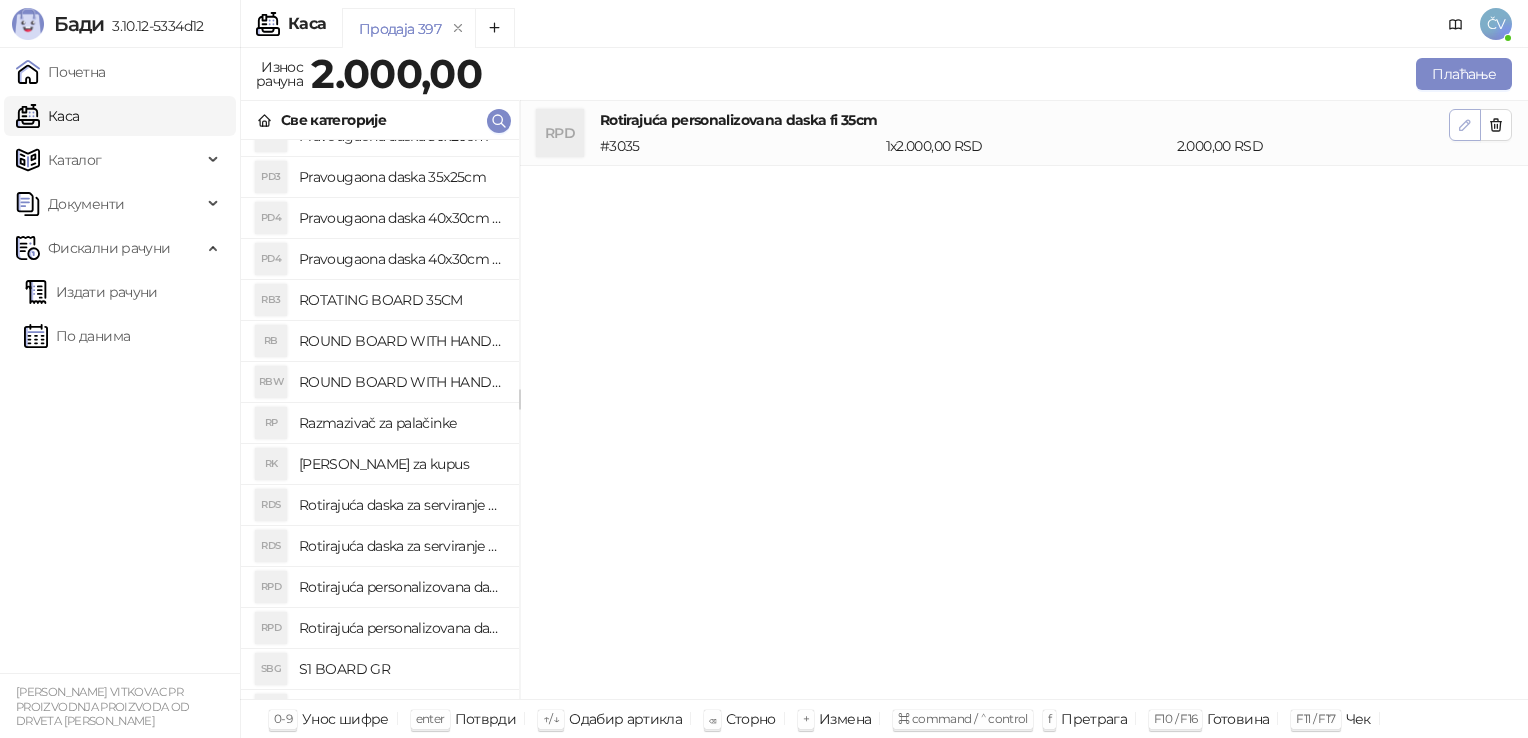 click 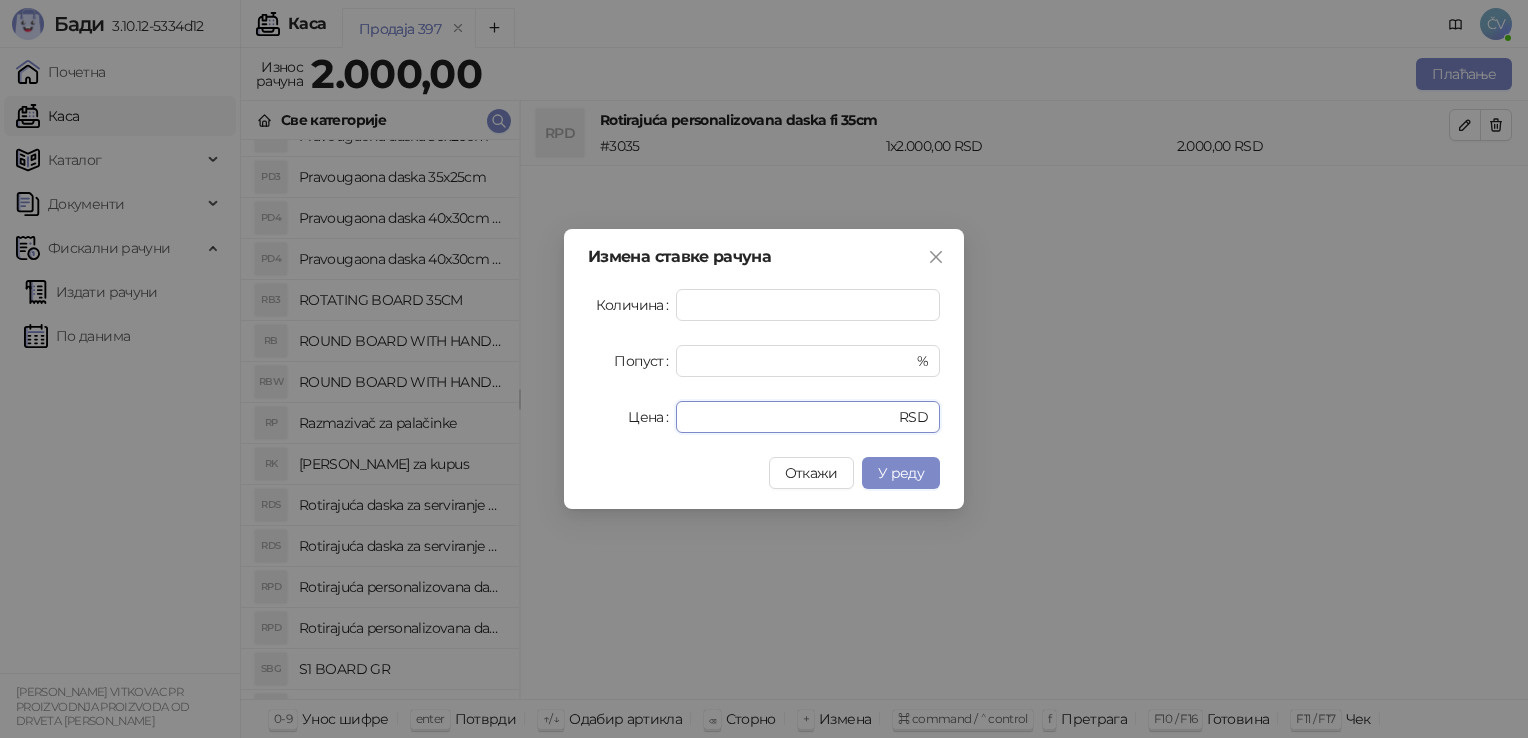 drag, startPoint x: 793, startPoint y: 414, endPoint x: 312, endPoint y: 495, distance: 487.7725 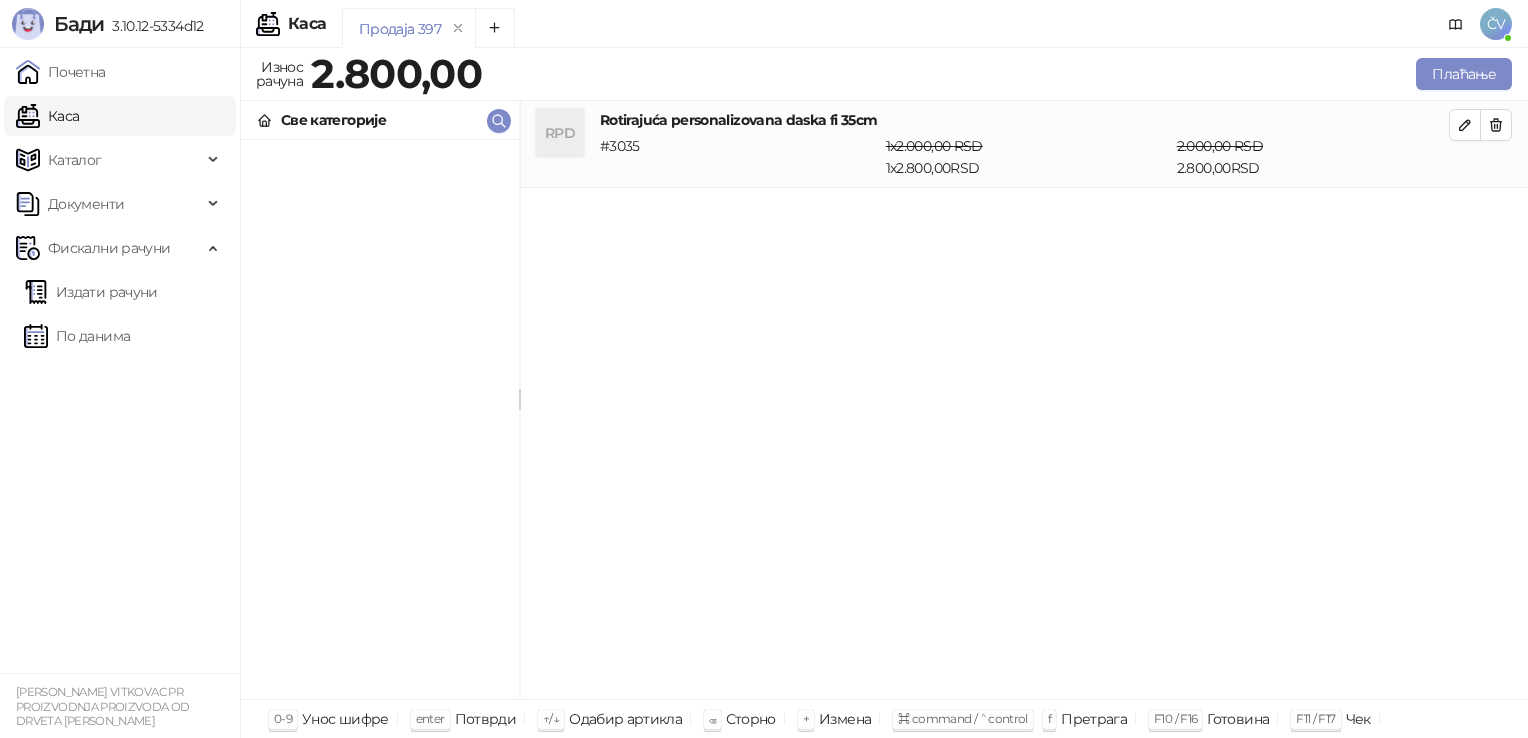scroll, scrollTop: 0, scrollLeft: 0, axis: both 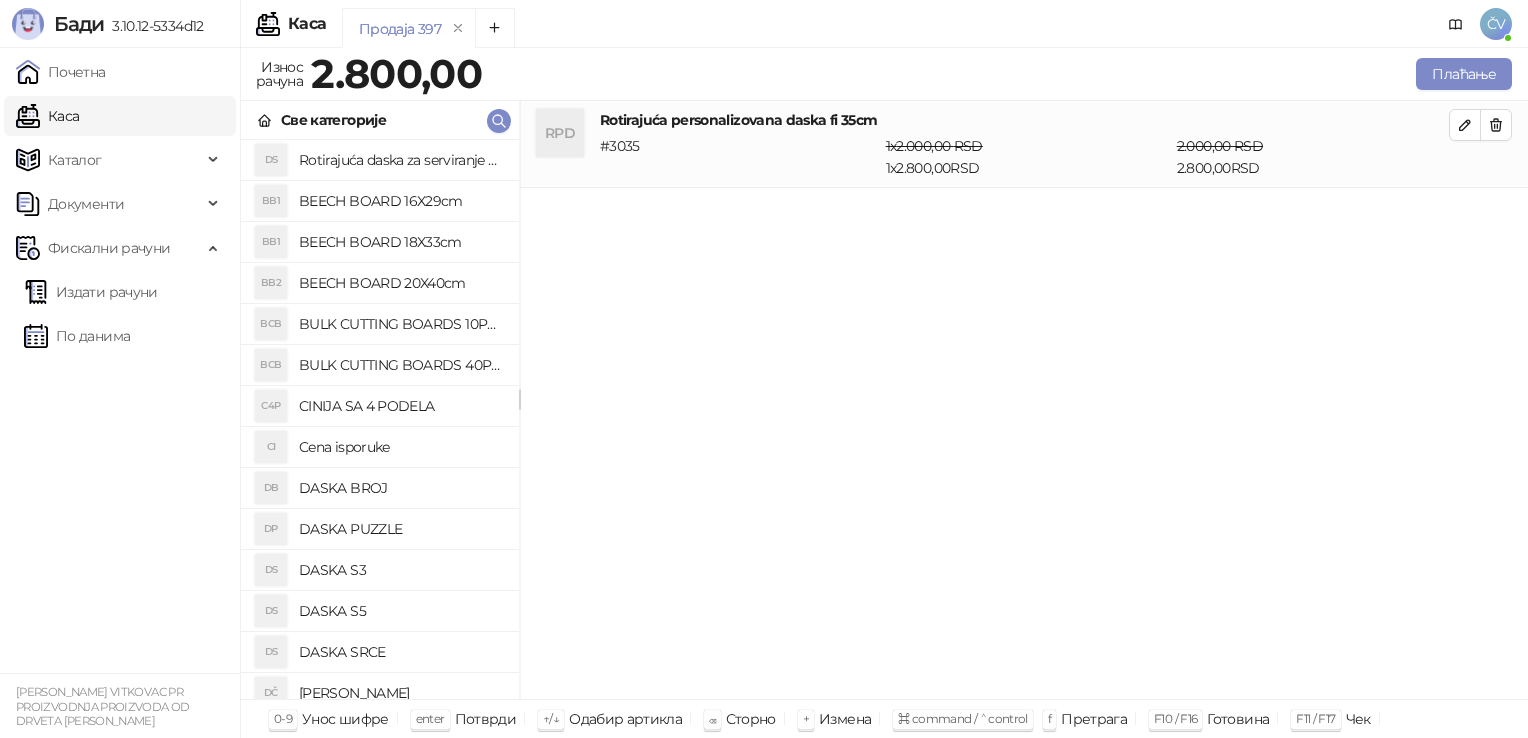 click on "Cena isporuke" at bounding box center [401, 447] 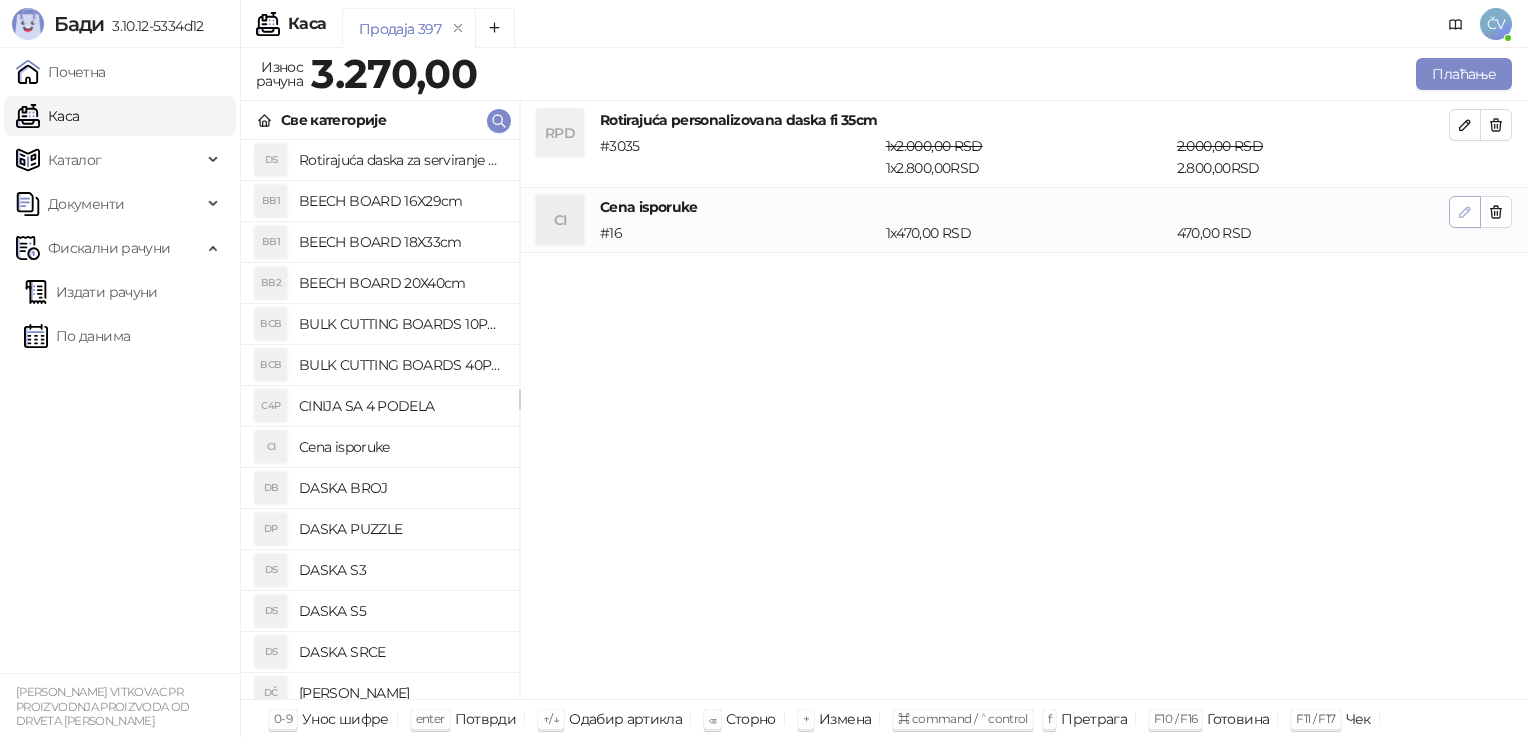 click 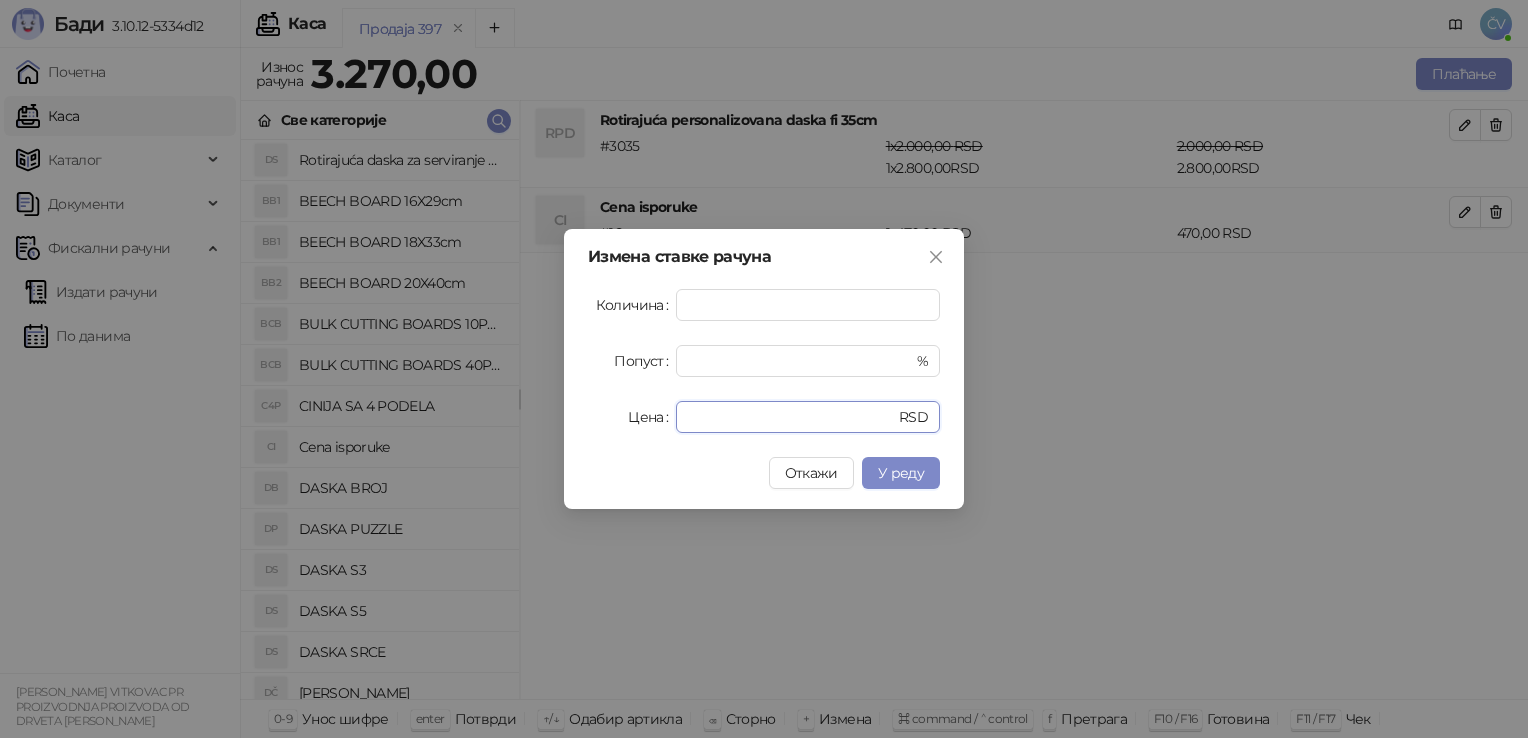 drag, startPoint x: 873, startPoint y: 407, endPoint x: 253, endPoint y: 470, distance: 623.19257 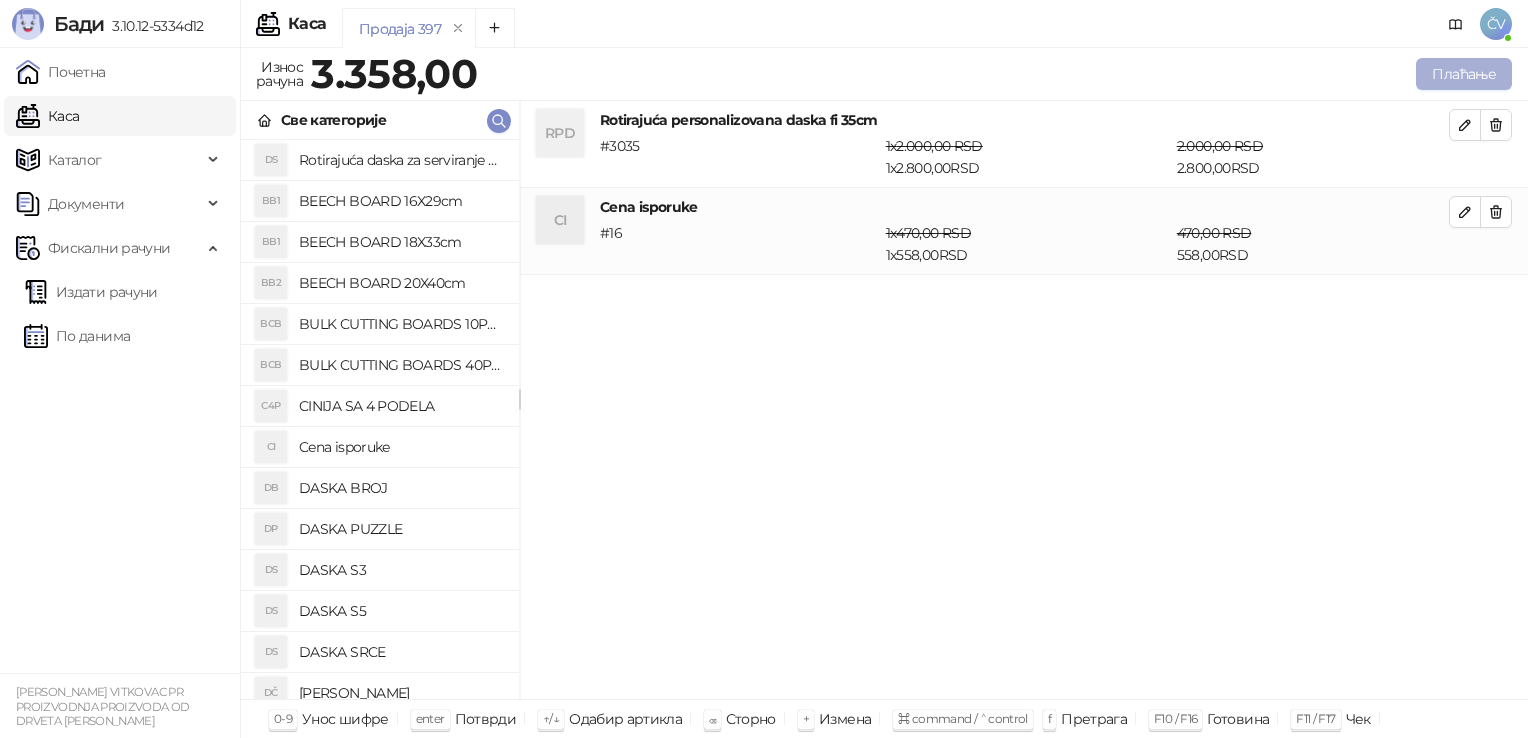 click on "Плаћање" at bounding box center (1464, 74) 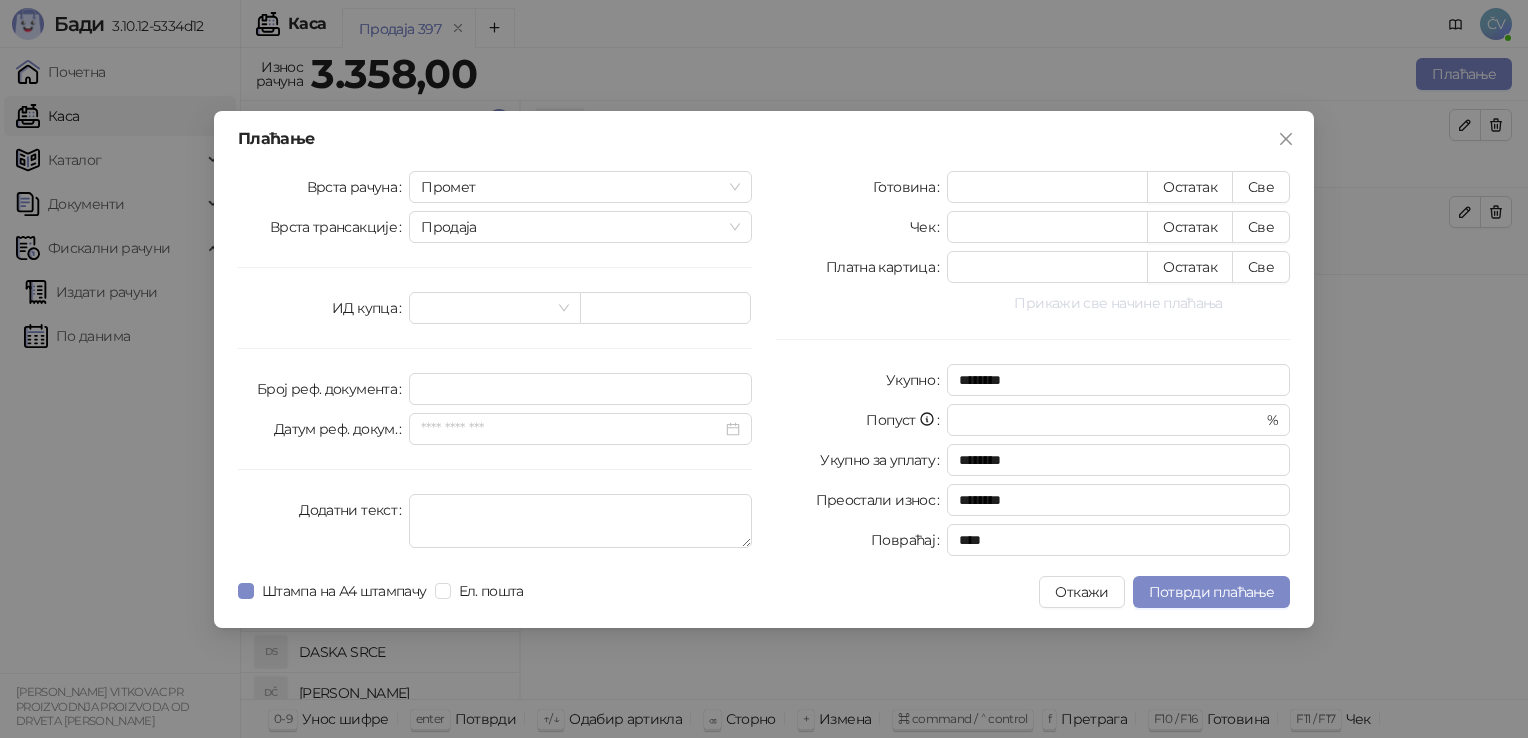 click on "Прикажи све начине плаћања" at bounding box center (1118, 303) 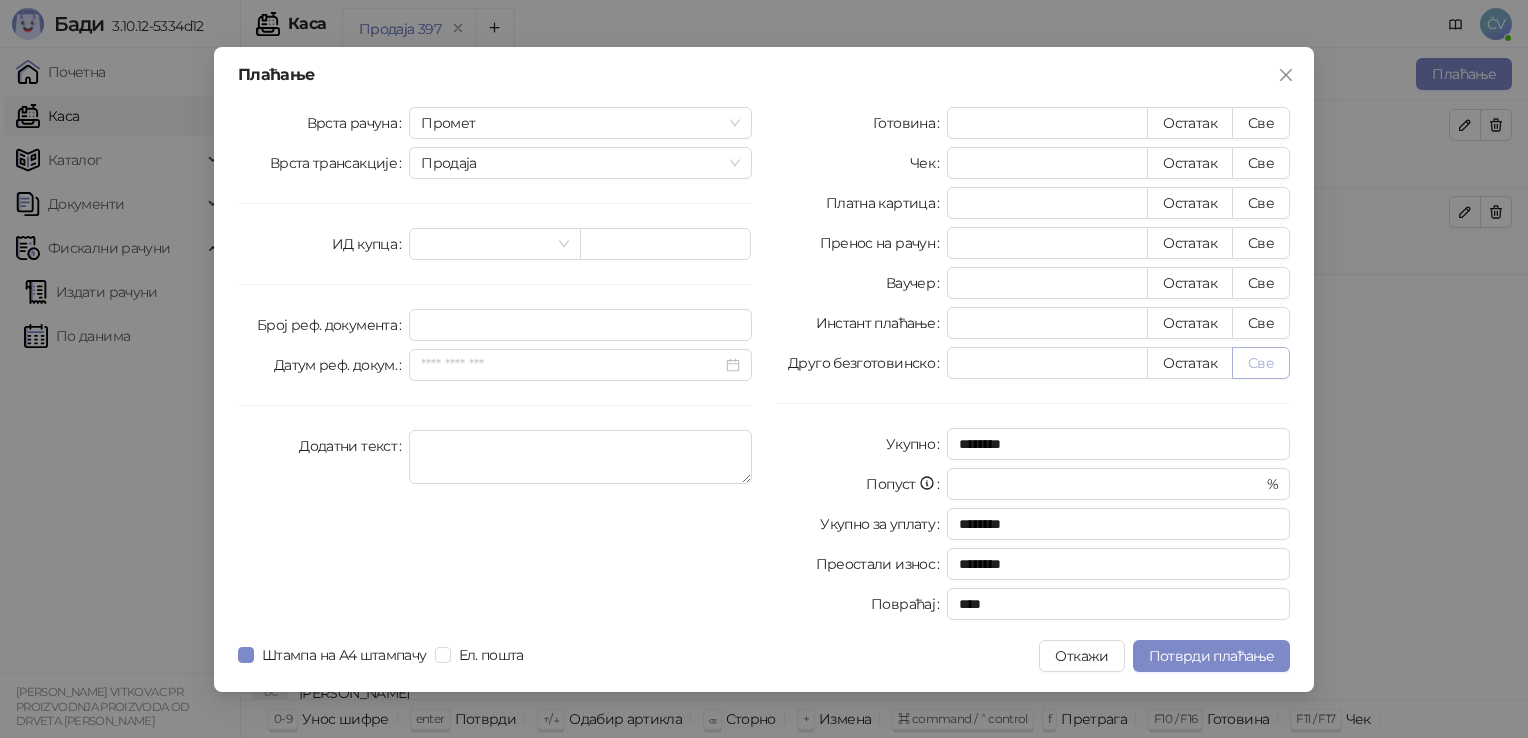 click on "Све" at bounding box center [1261, 363] 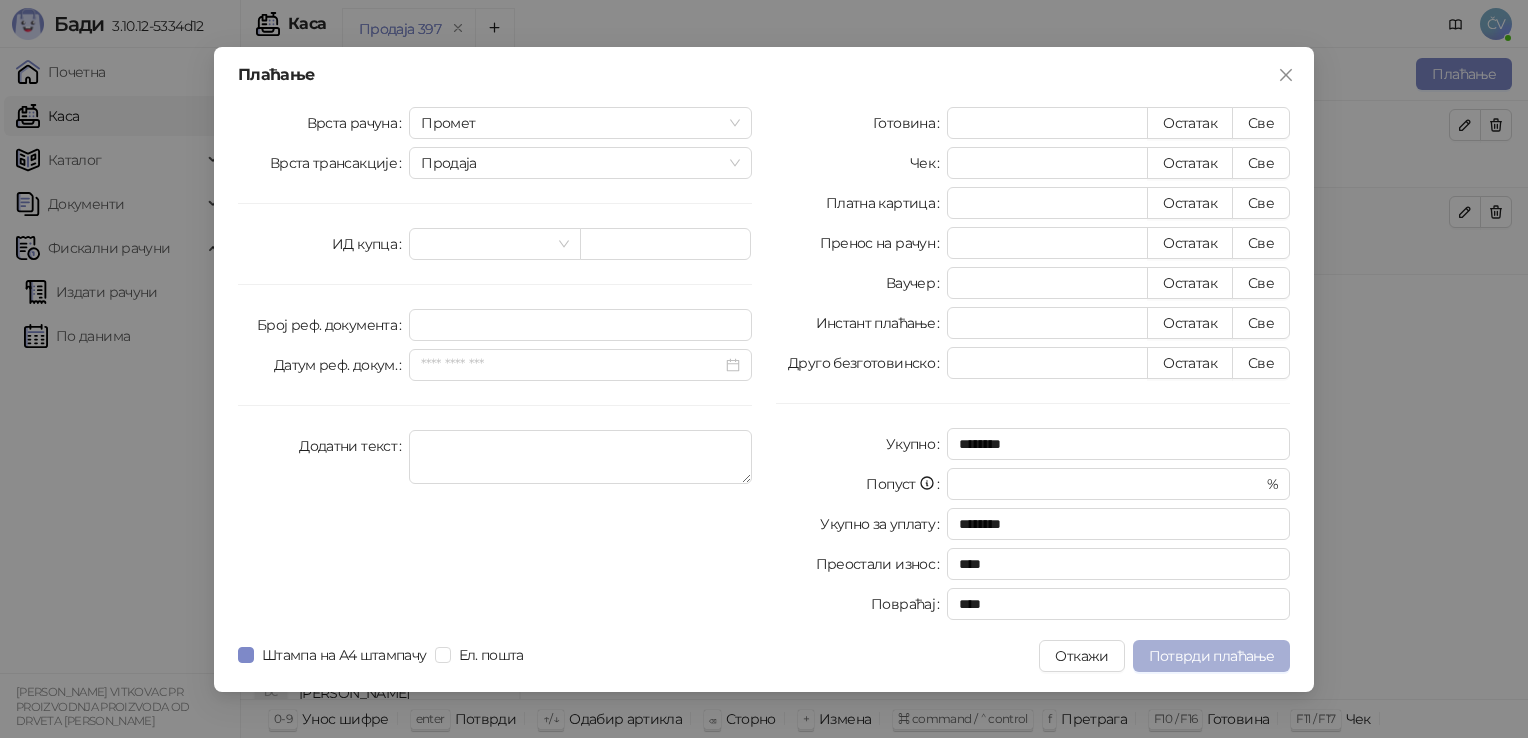 click on "Потврди плаћање" at bounding box center (1211, 656) 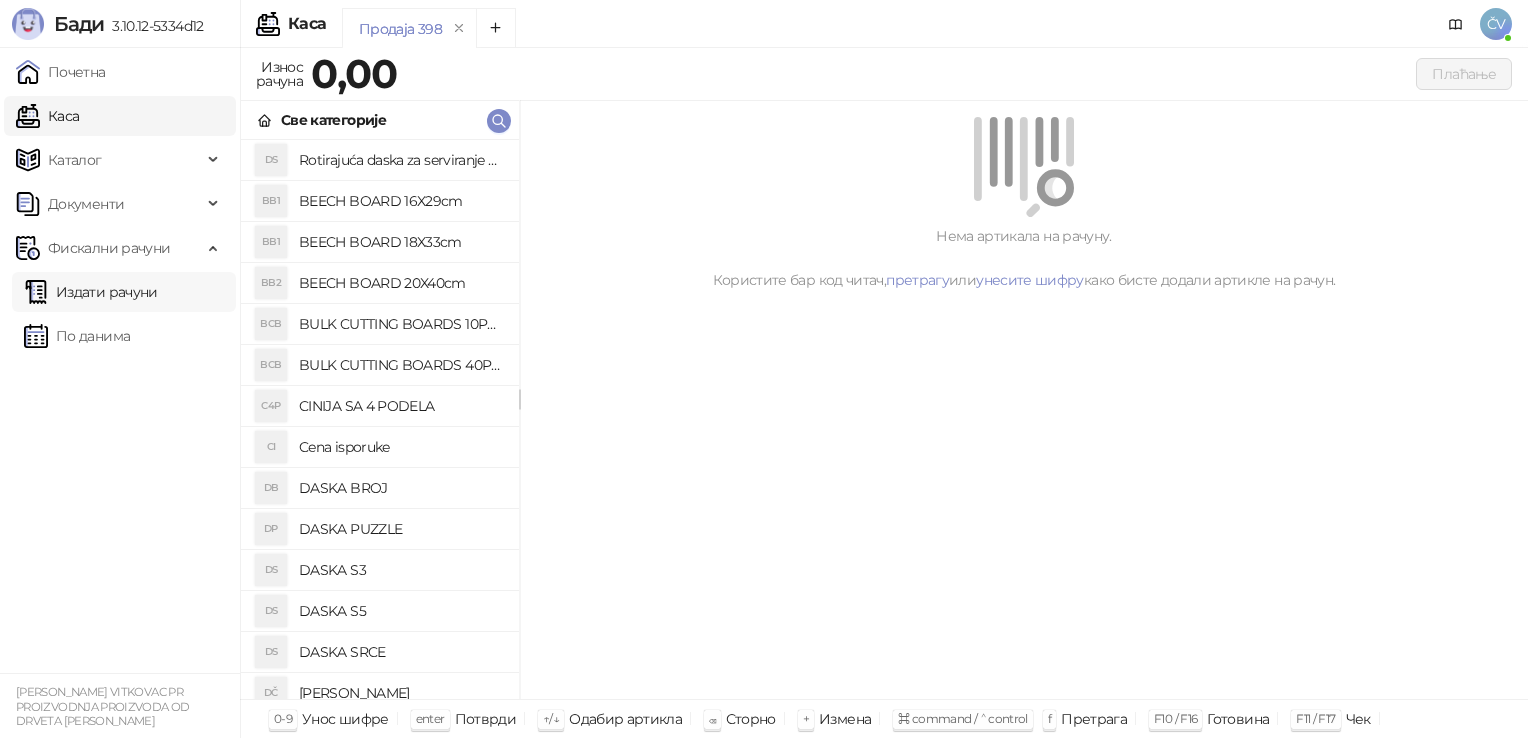 click on "Издати рачуни" at bounding box center (91, 292) 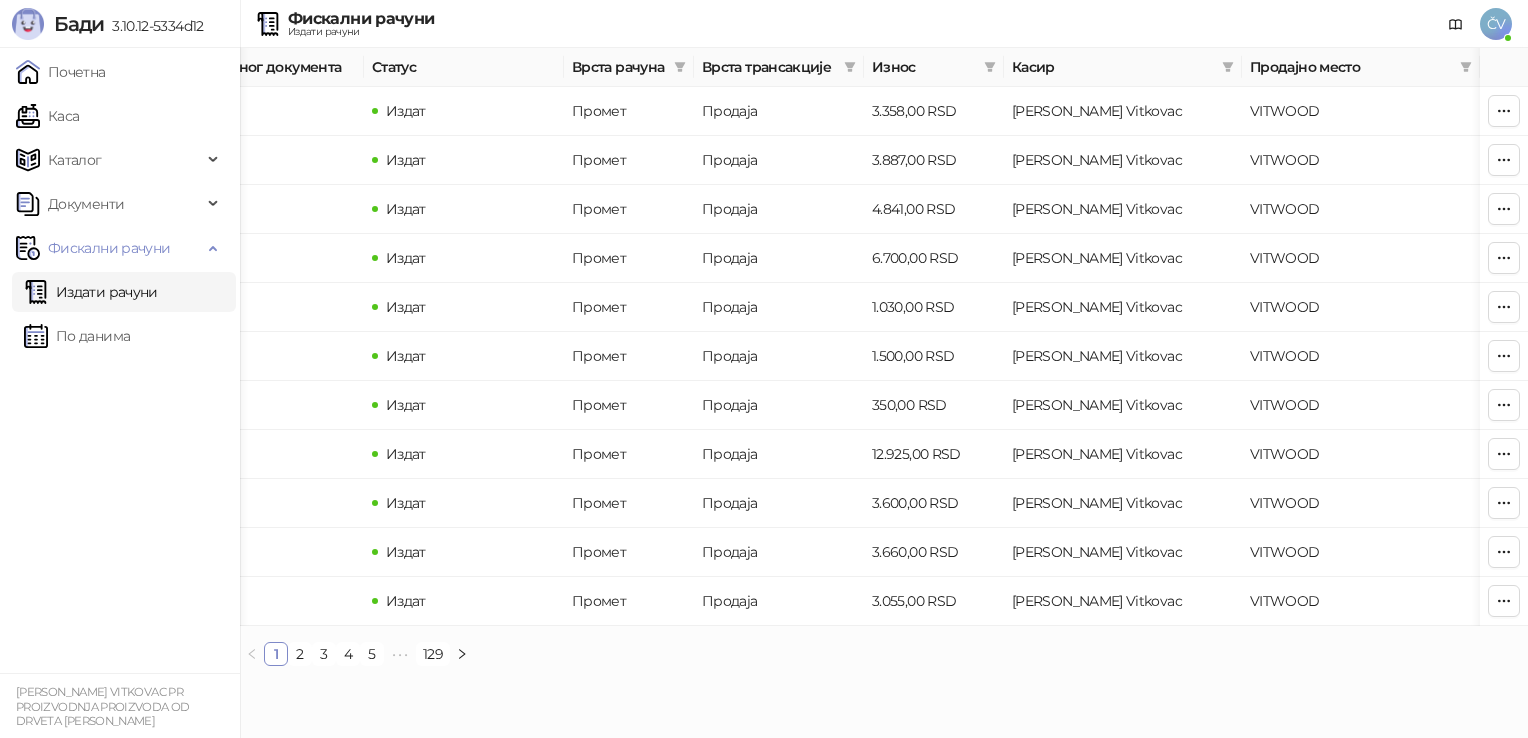 scroll, scrollTop: 0, scrollLeft: 0, axis: both 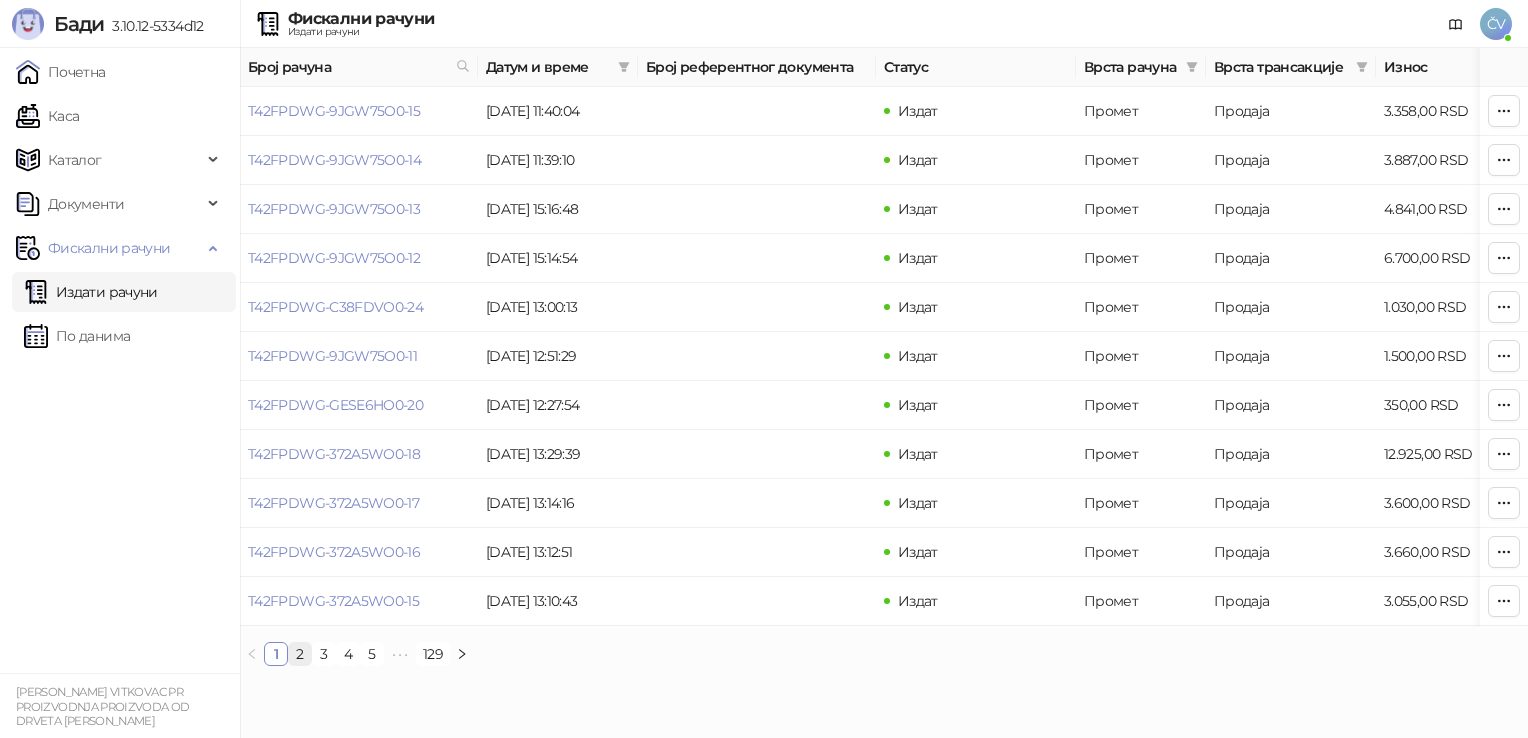 click on "2" at bounding box center (300, 654) 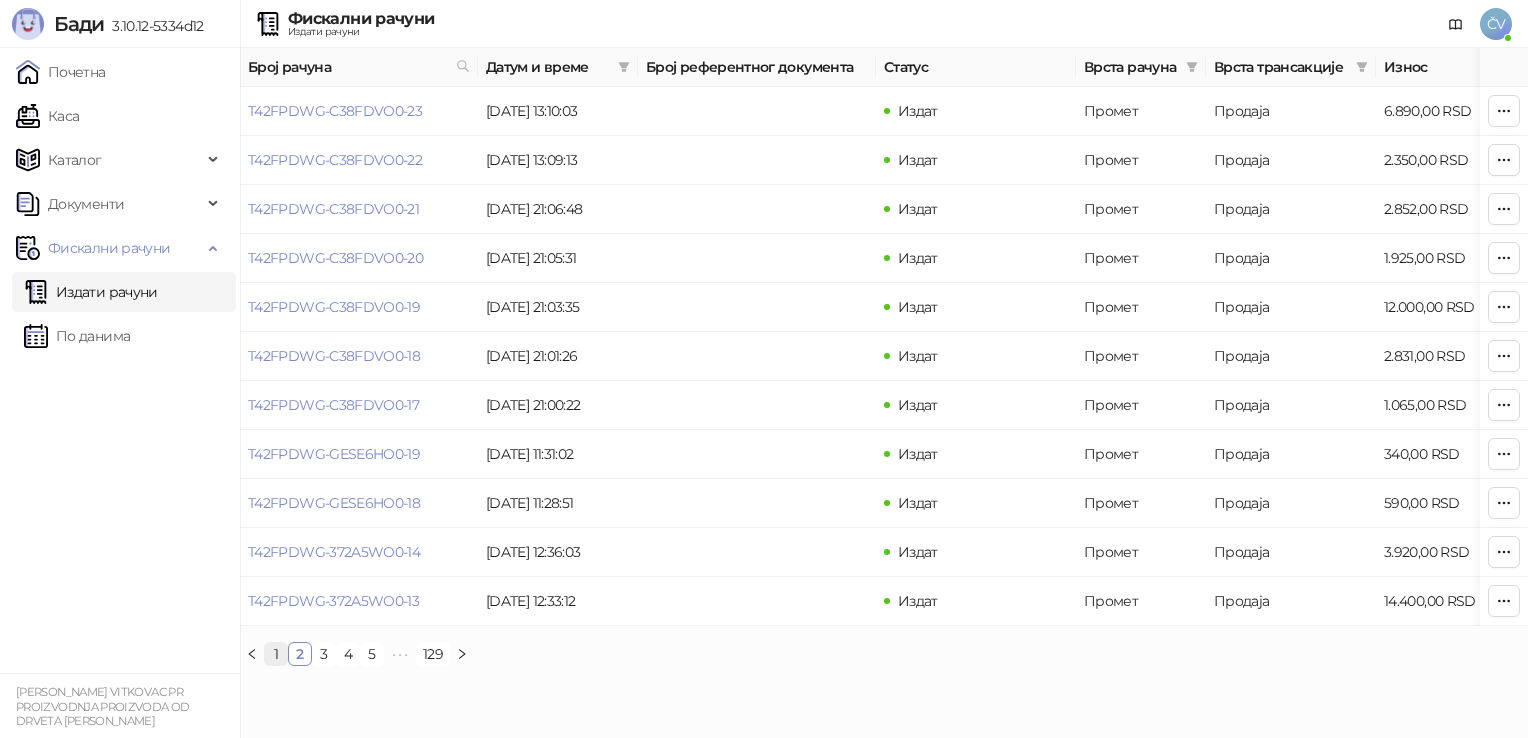 click on "1" at bounding box center [276, 654] 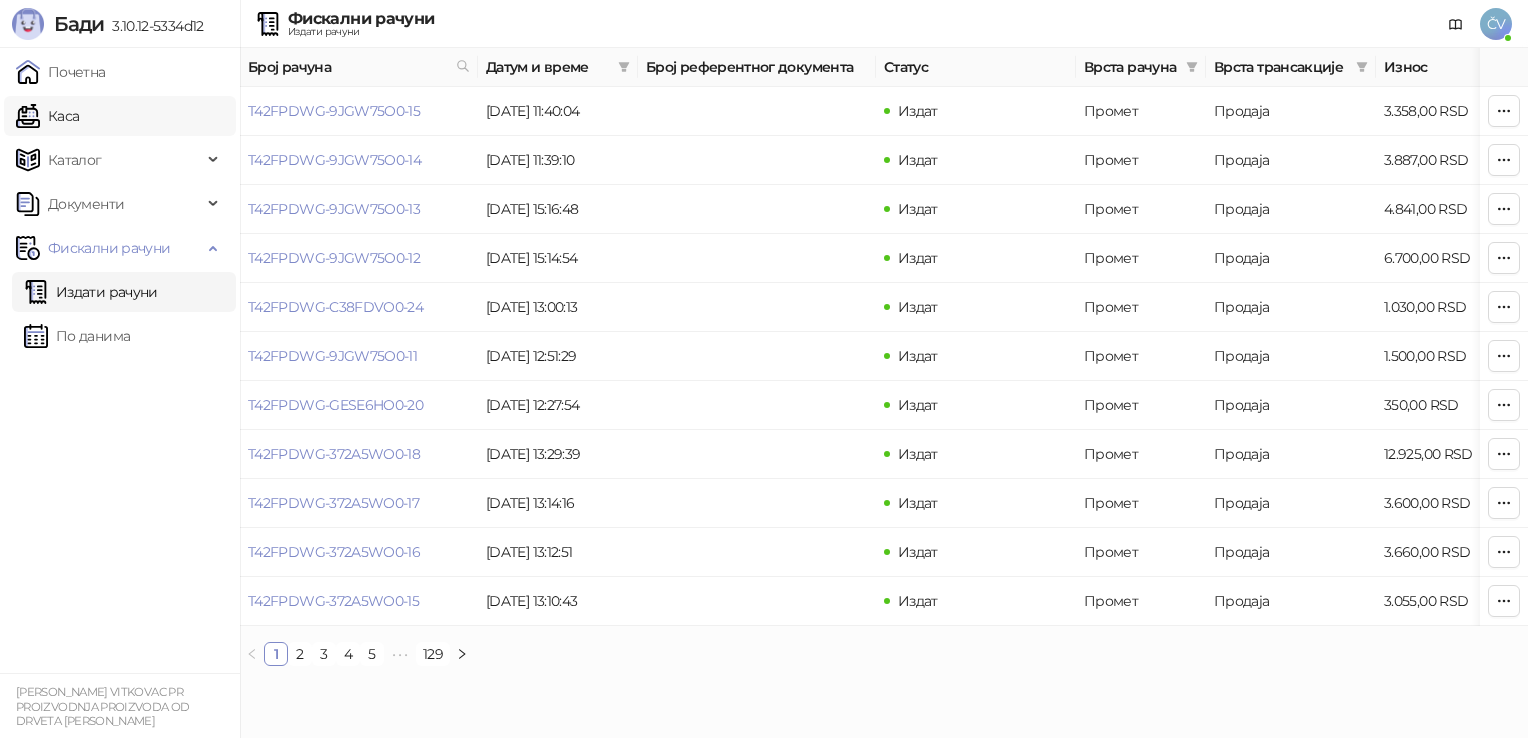 click on "Каса" at bounding box center [47, 116] 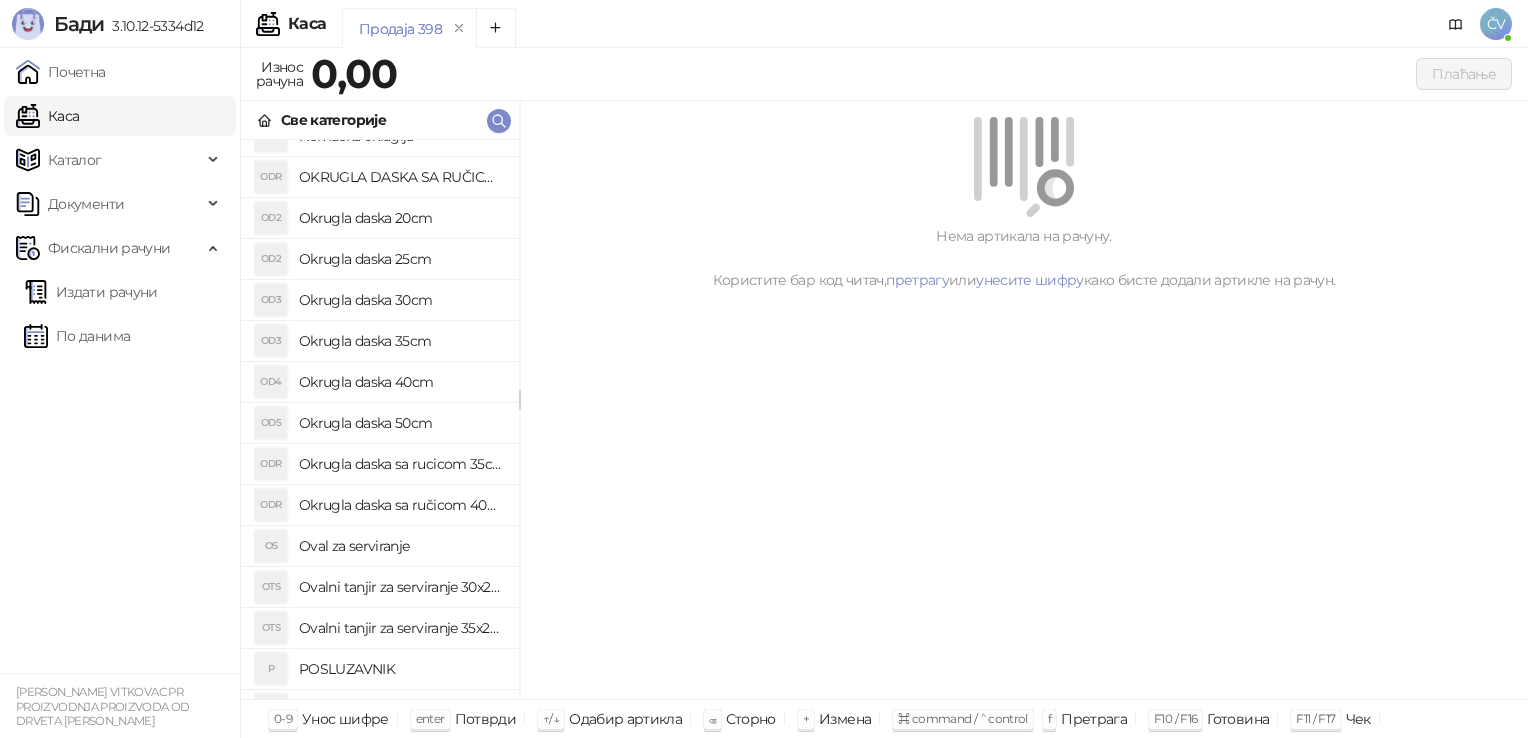 scroll, scrollTop: 1054, scrollLeft: 0, axis: vertical 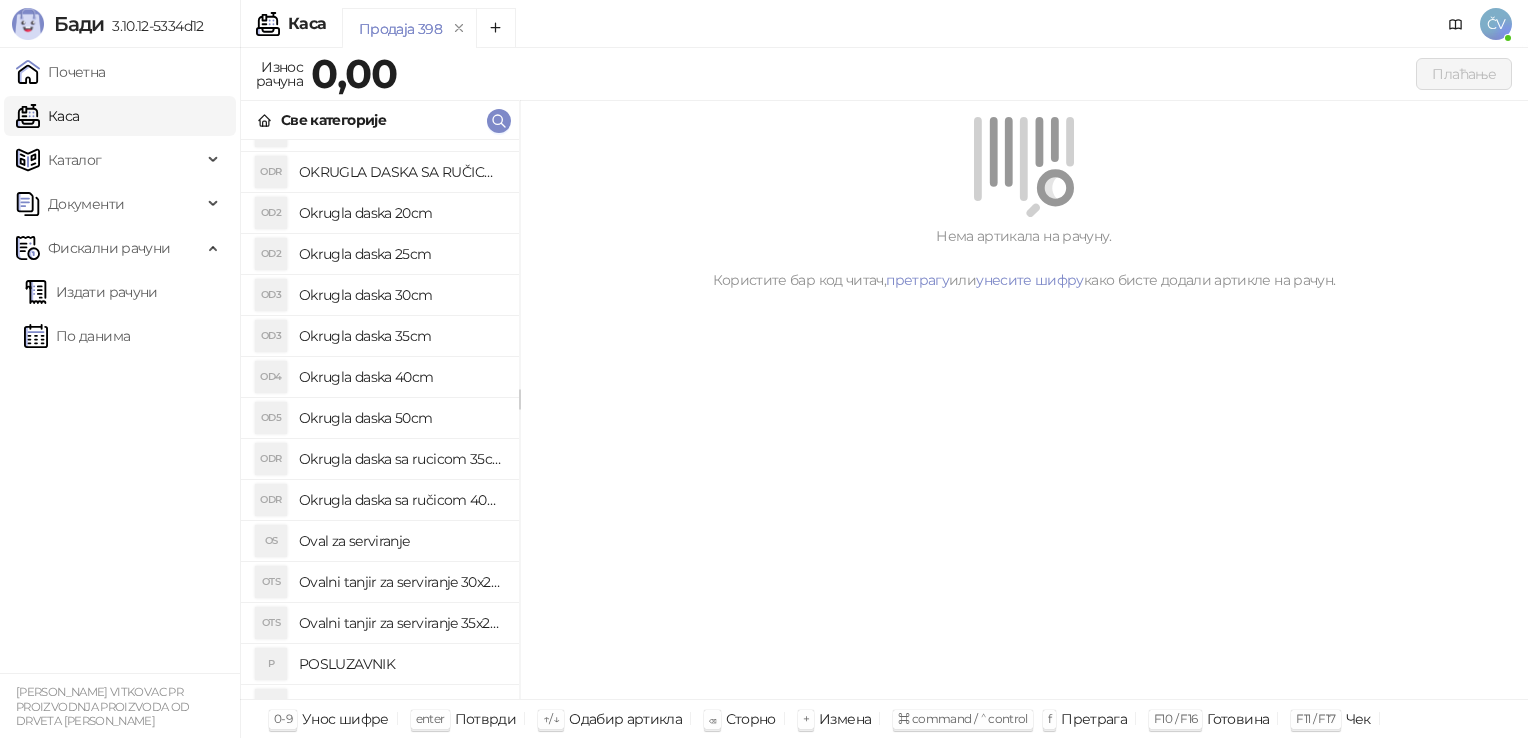 click on "Okrugla daska sa ručicom 40CM" at bounding box center [401, 500] 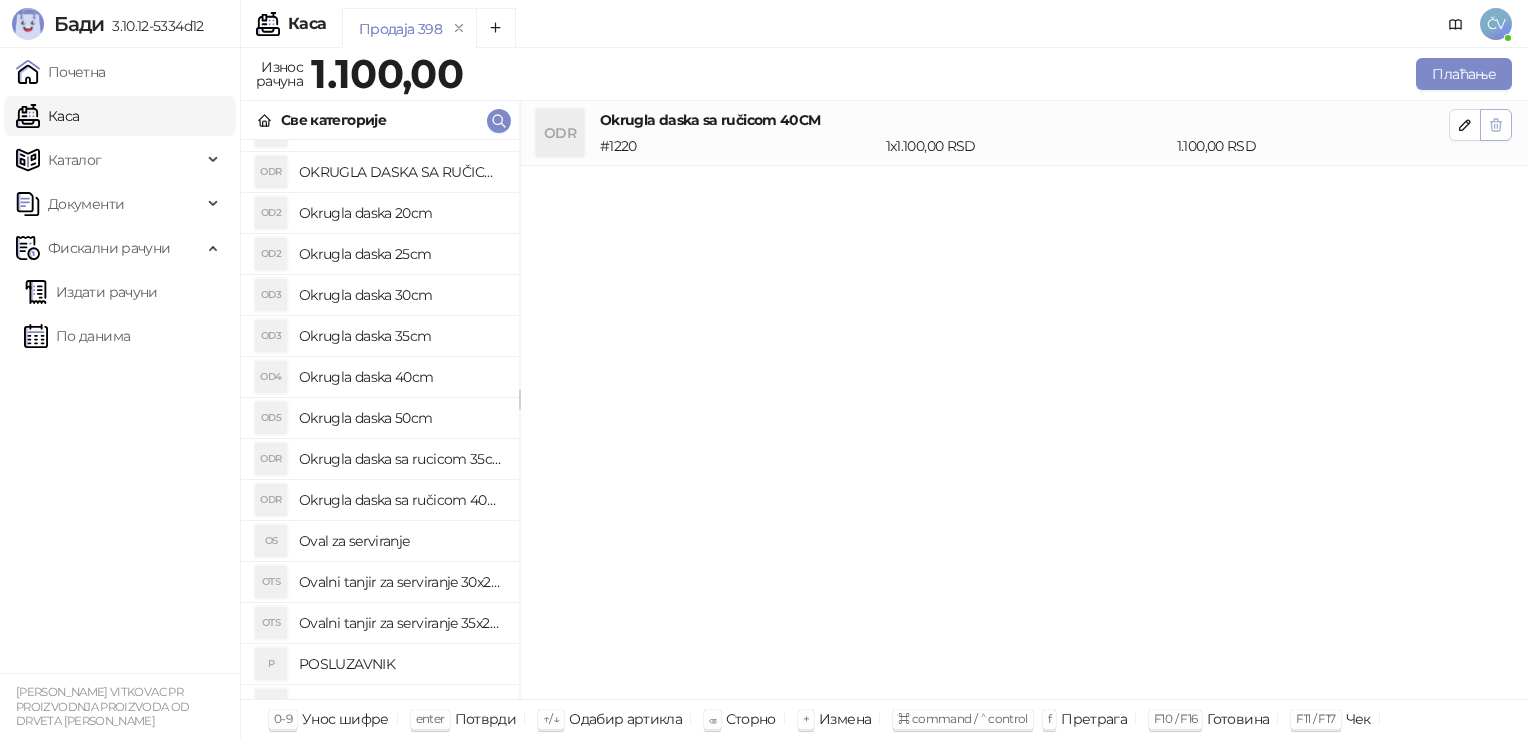 click 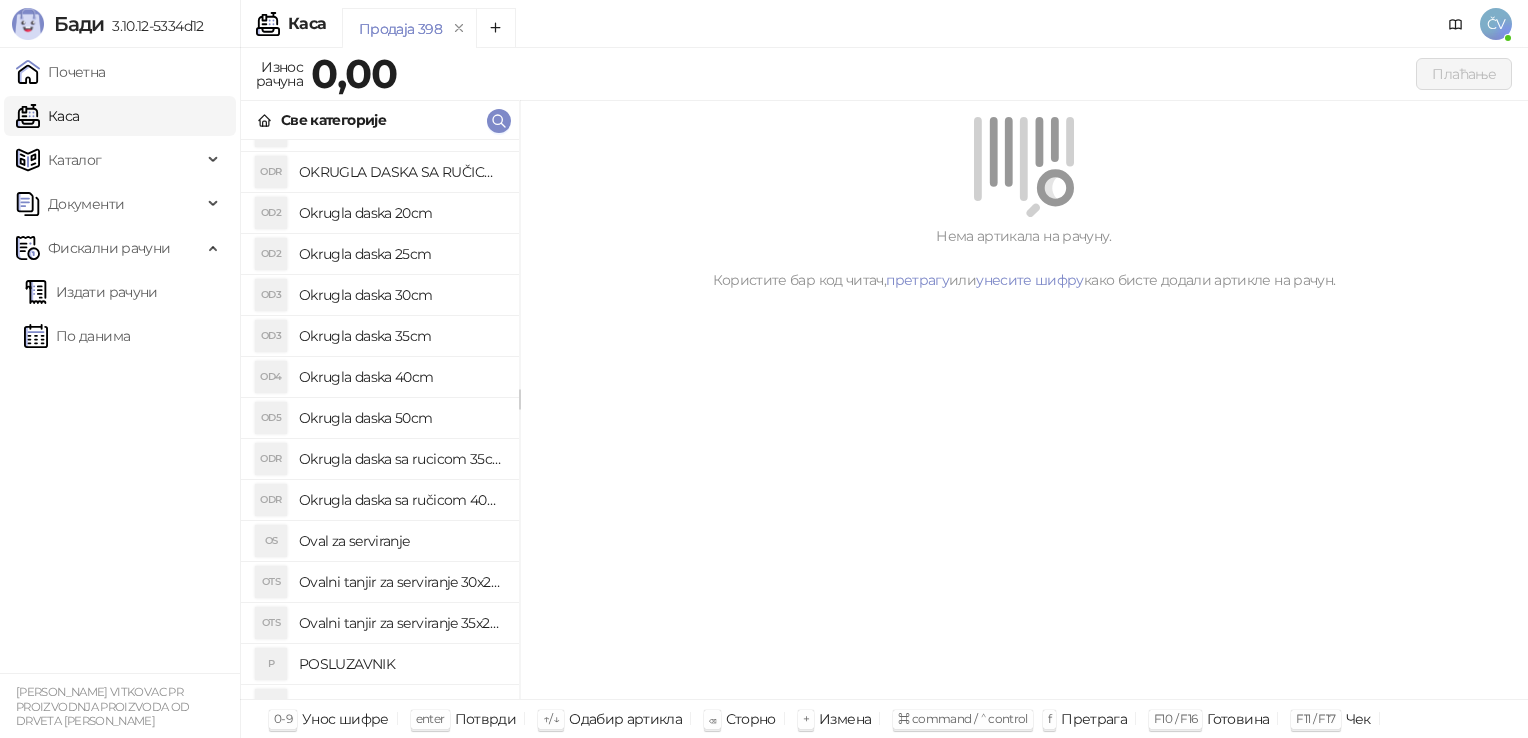 click on "Okrugla daska 40cm" at bounding box center (401, 377) 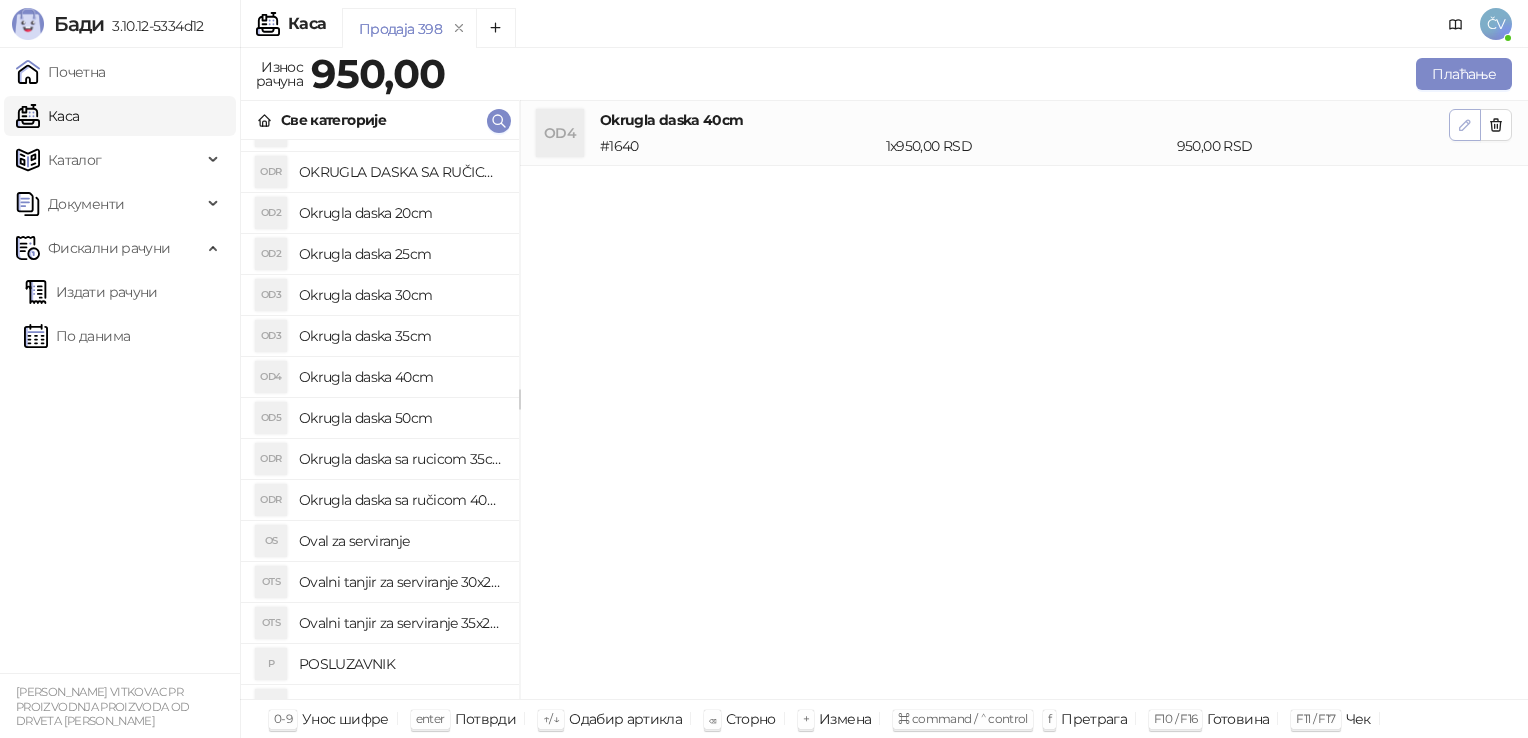 click at bounding box center (1465, 125) 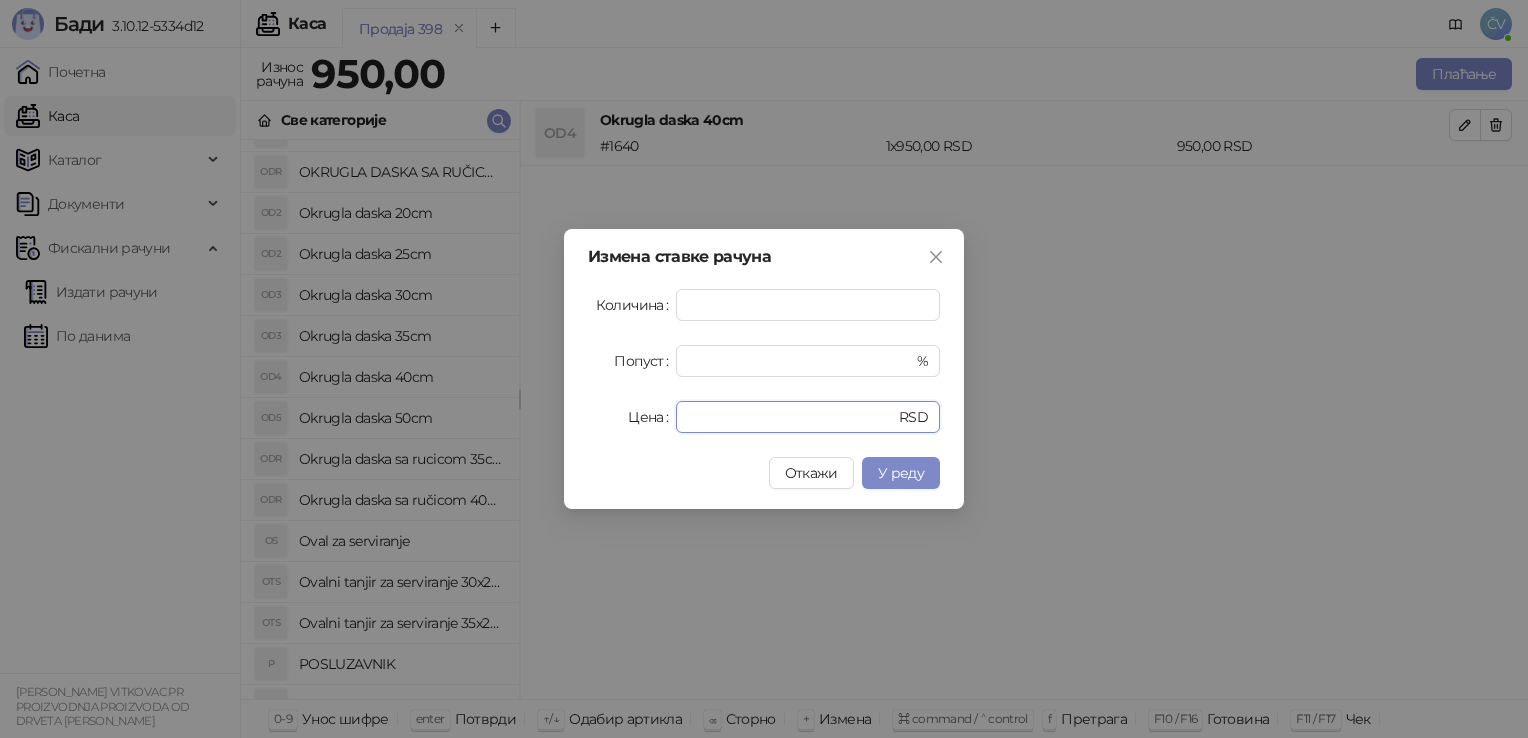 drag, startPoint x: 715, startPoint y: 419, endPoint x: 518, endPoint y: 457, distance: 200.6315 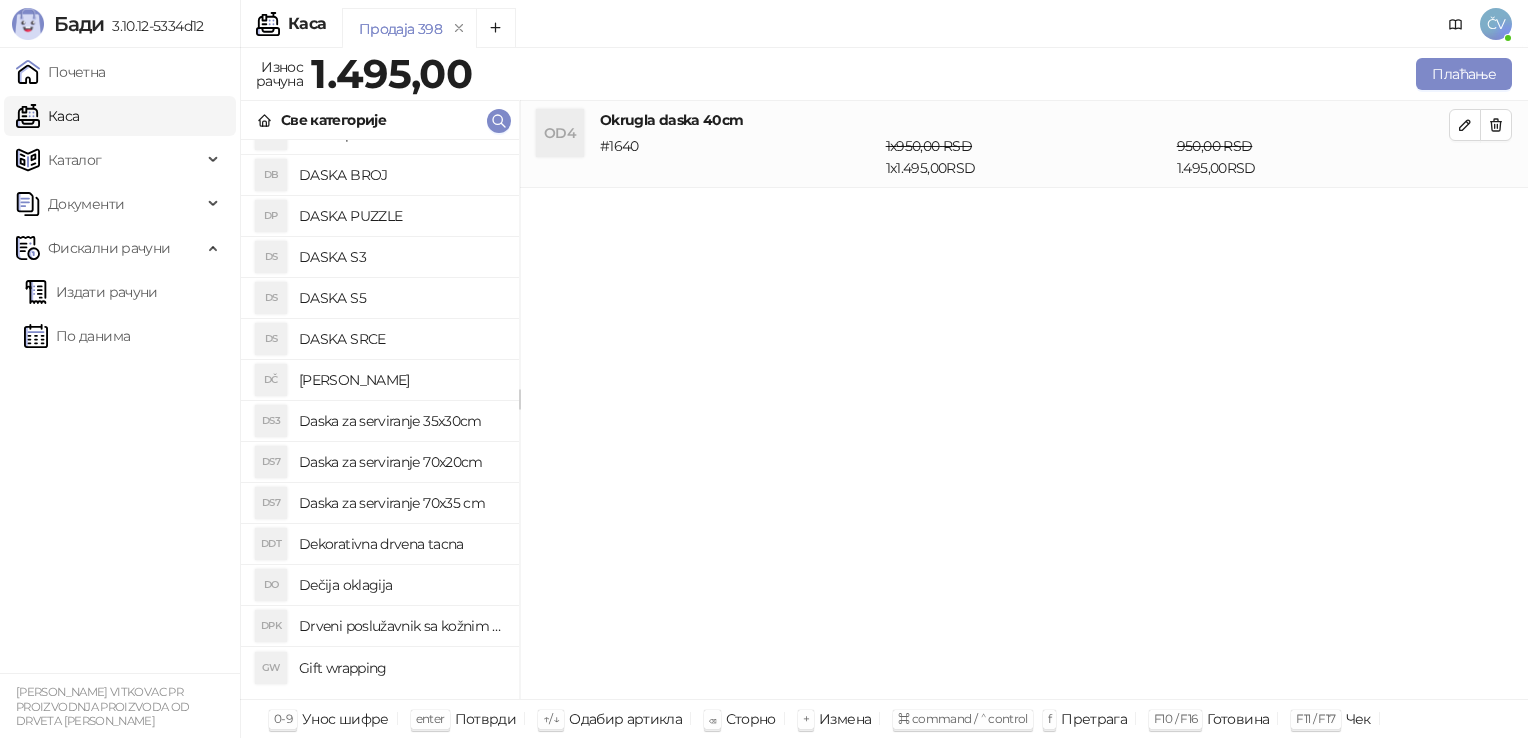 scroll, scrollTop: 248, scrollLeft: 0, axis: vertical 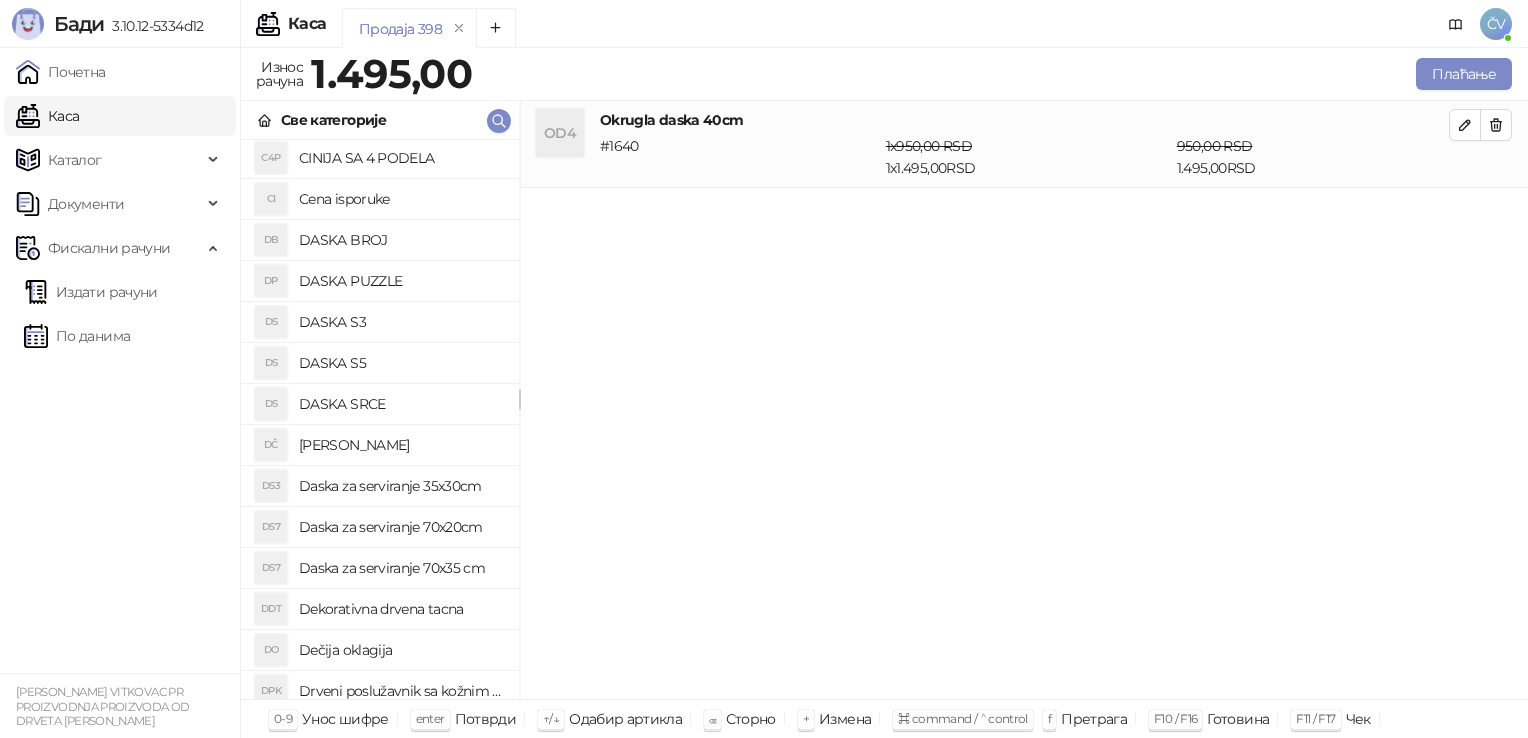 click on "Daska za serviranje 70x20cm" at bounding box center (401, 527) 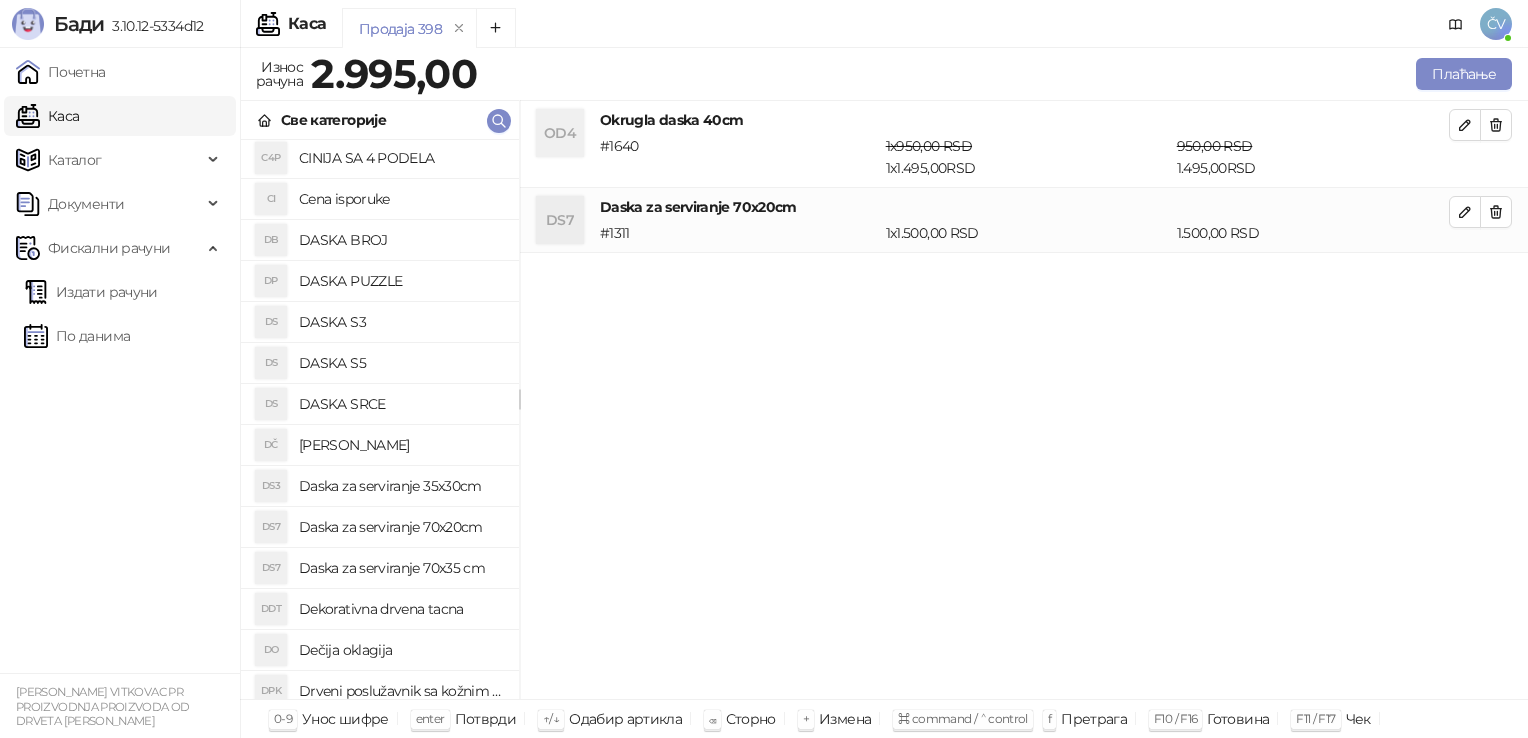 click on "Daska za serviranje 70x35 cm" at bounding box center [401, 568] 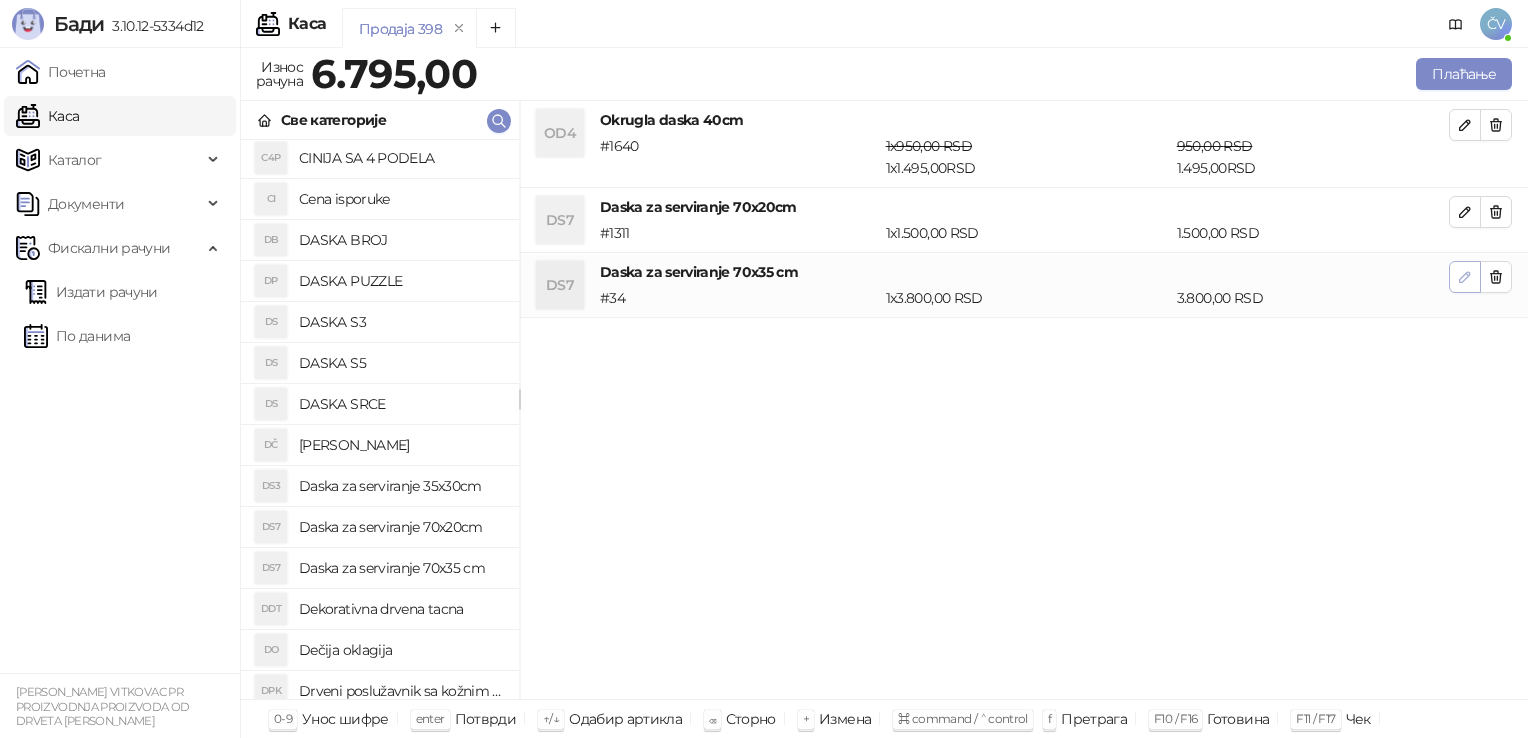 click 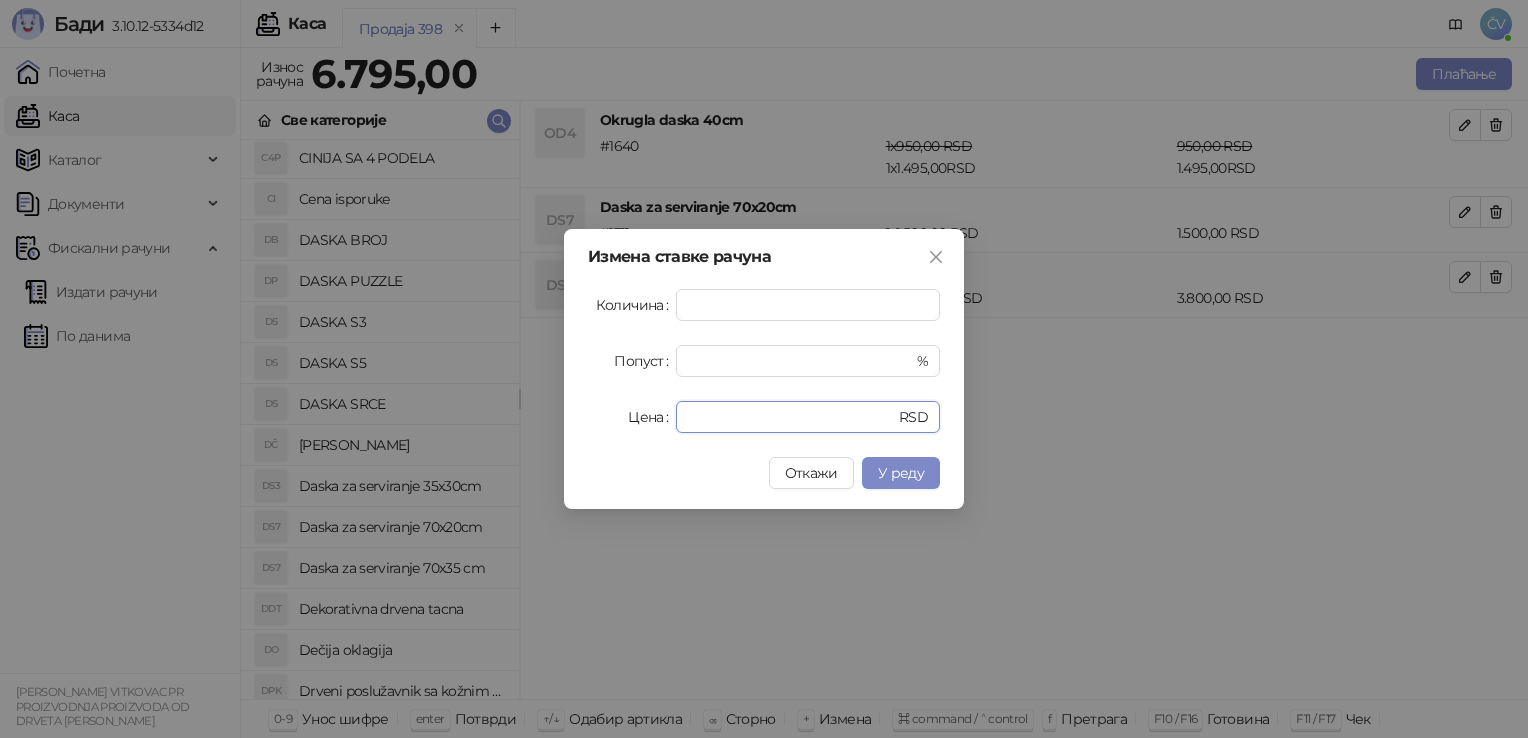 drag, startPoint x: 707, startPoint y: 419, endPoint x: 252, endPoint y: 450, distance: 456.0548 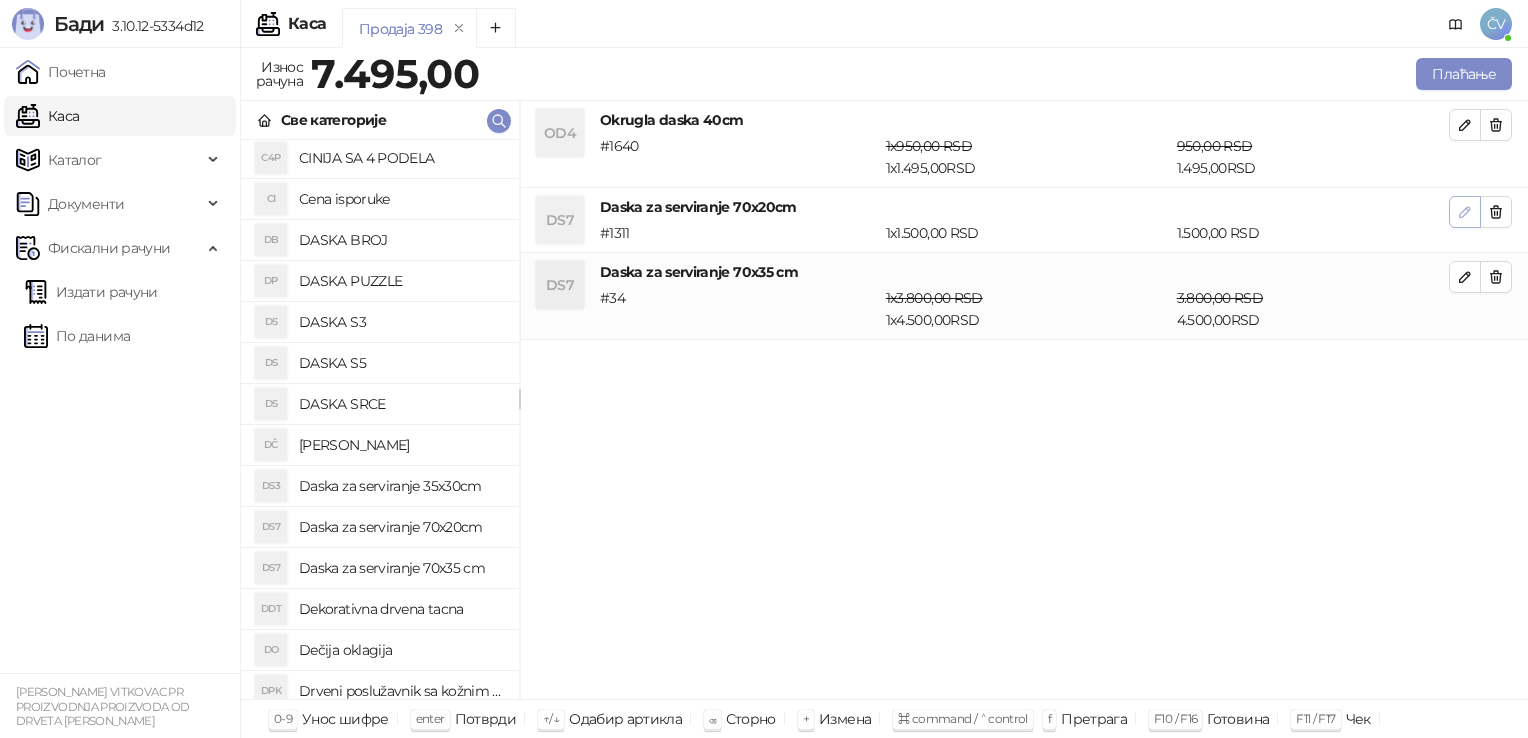 click at bounding box center (1465, 212) 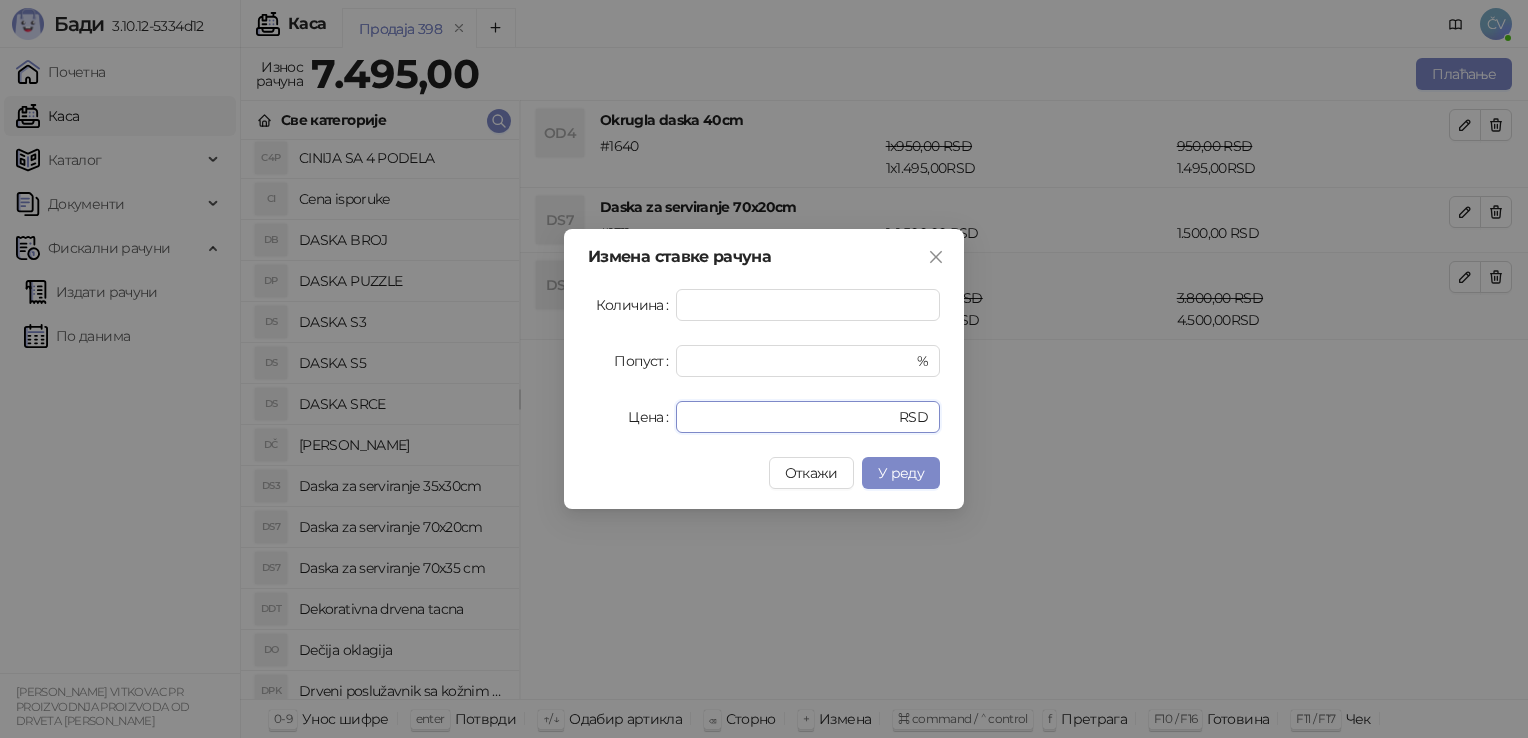drag, startPoint x: 813, startPoint y: 426, endPoint x: 277, endPoint y: 483, distance: 539.0223 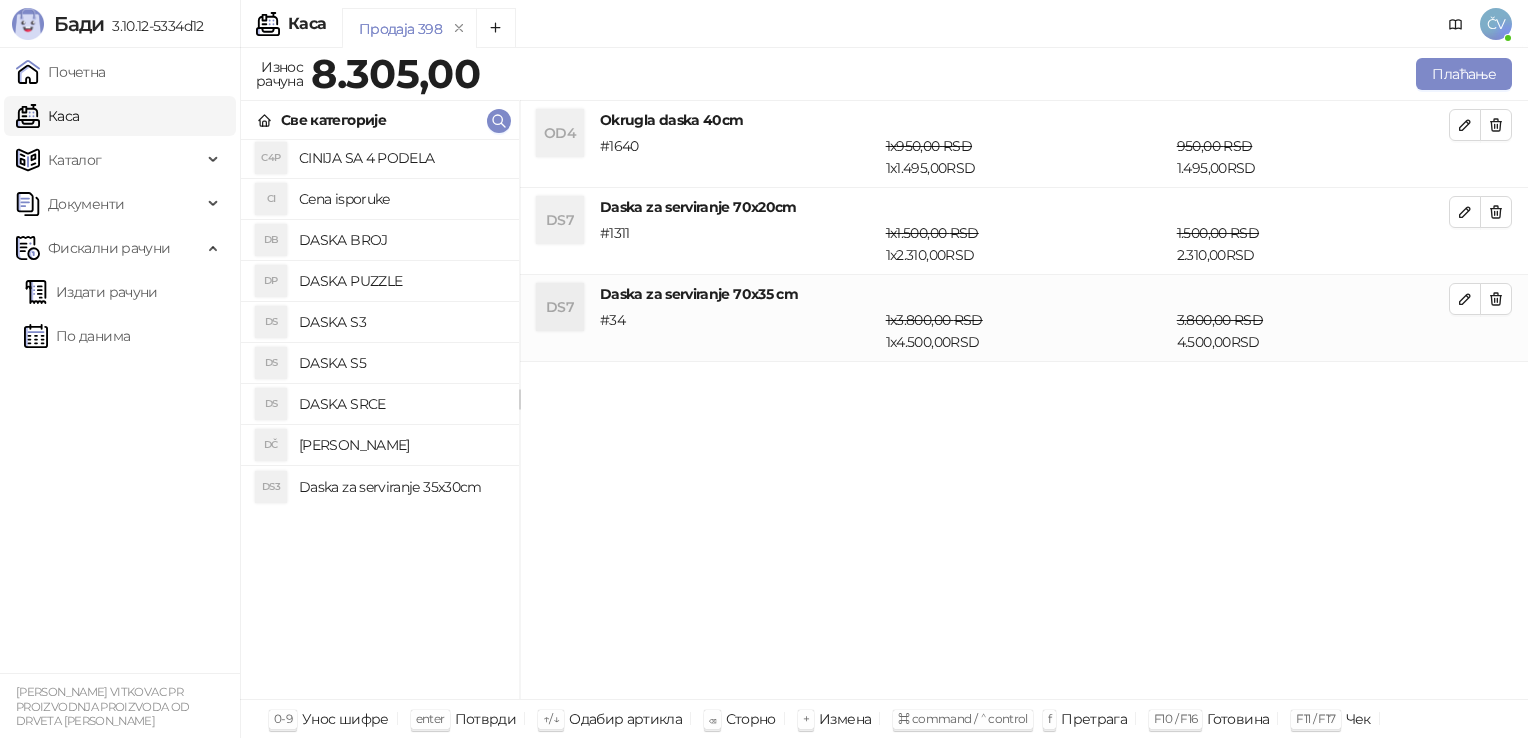 scroll, scrollTop: 0, scrollLeft: 0, axis: both 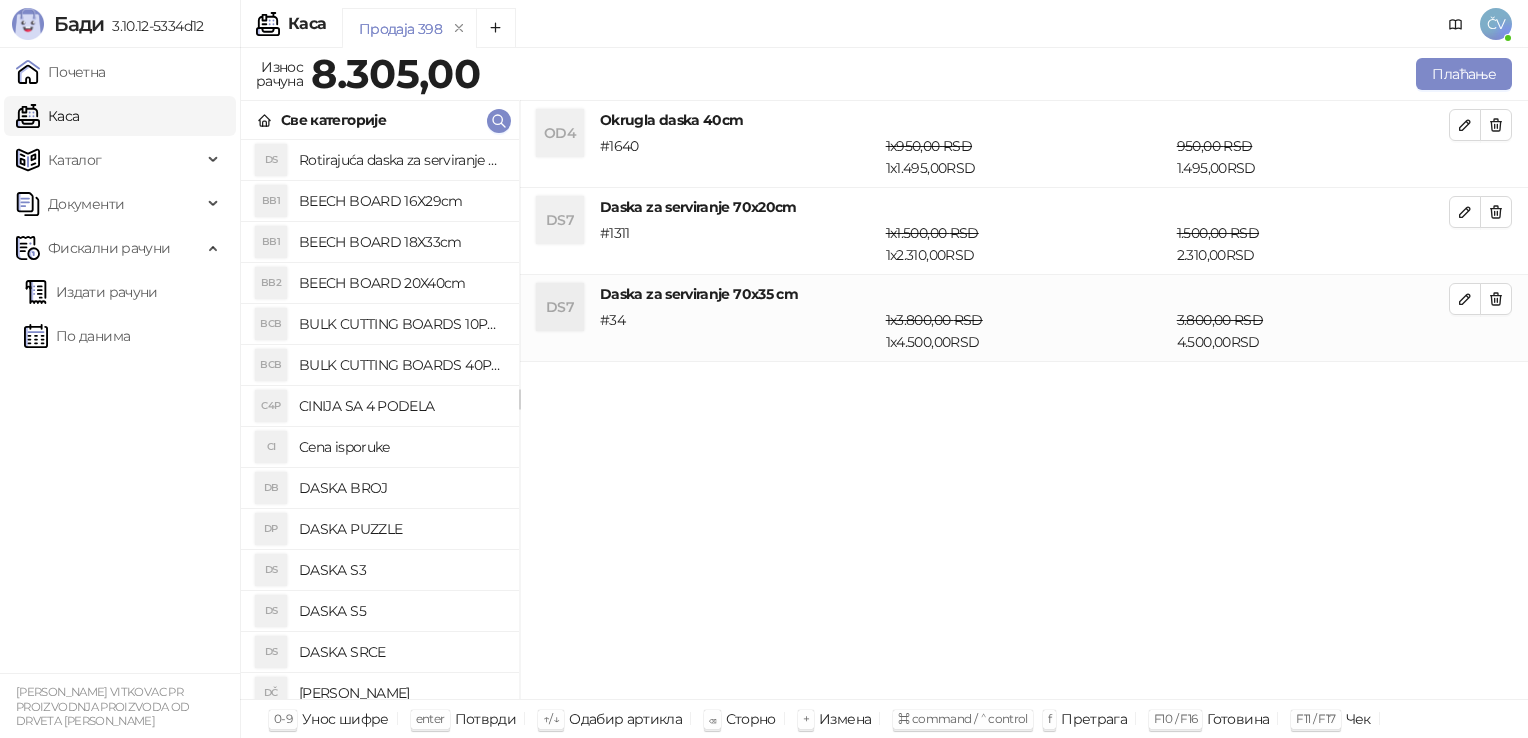 click on "Cena isporuke" at bounding box center (401, 447) 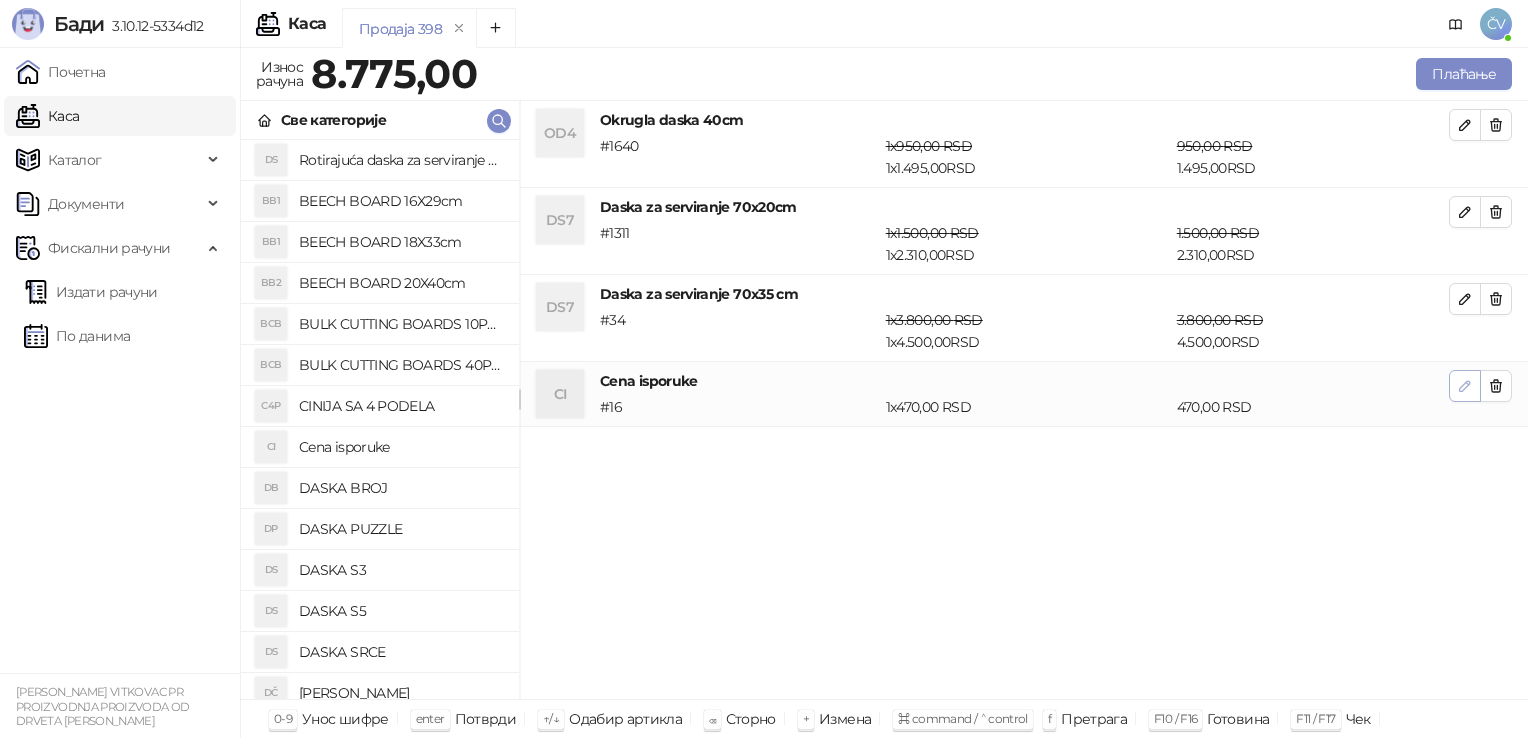 click 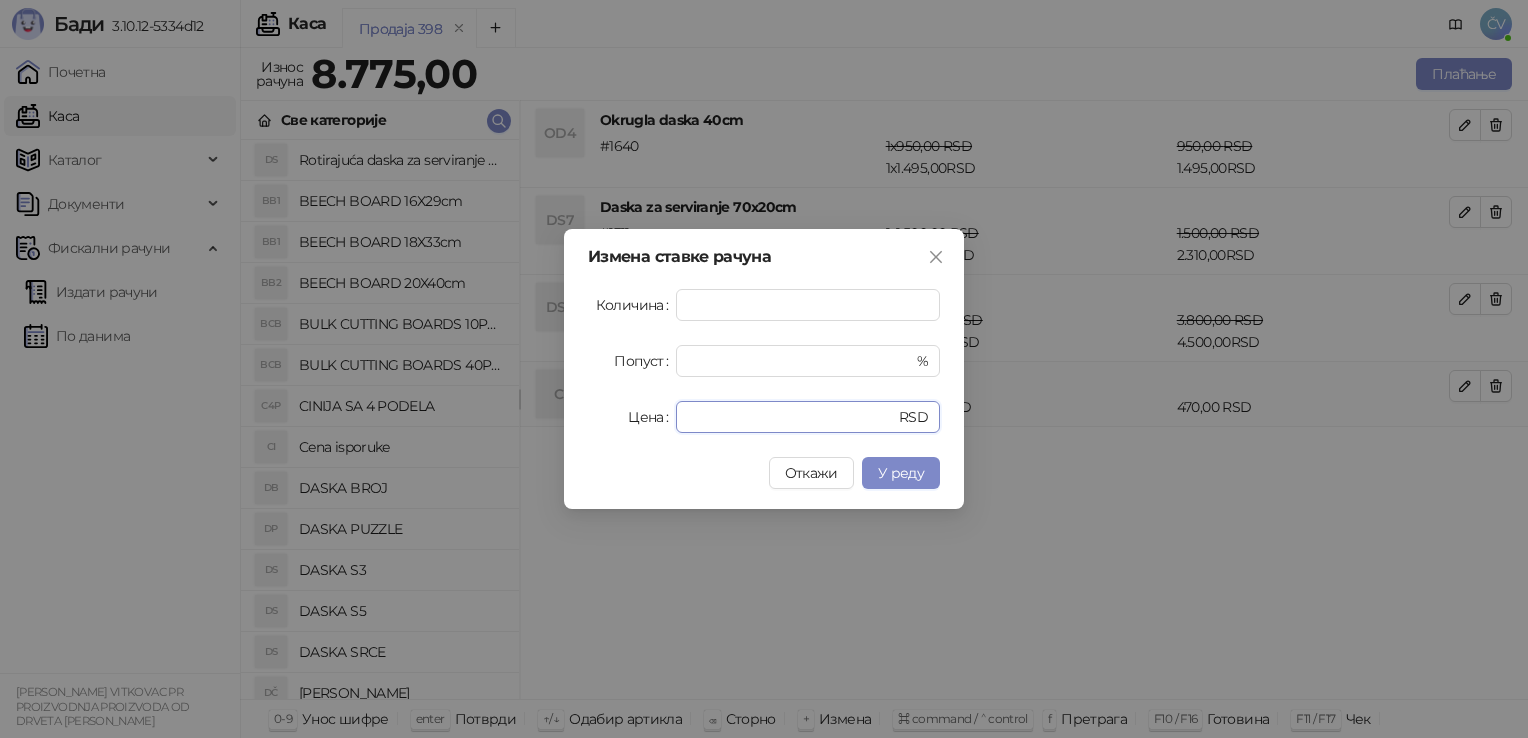 drag, startPoint x: 778, startPoint y: 422, endPoint x: 520, endPoint y: 439, distance: 258.55948 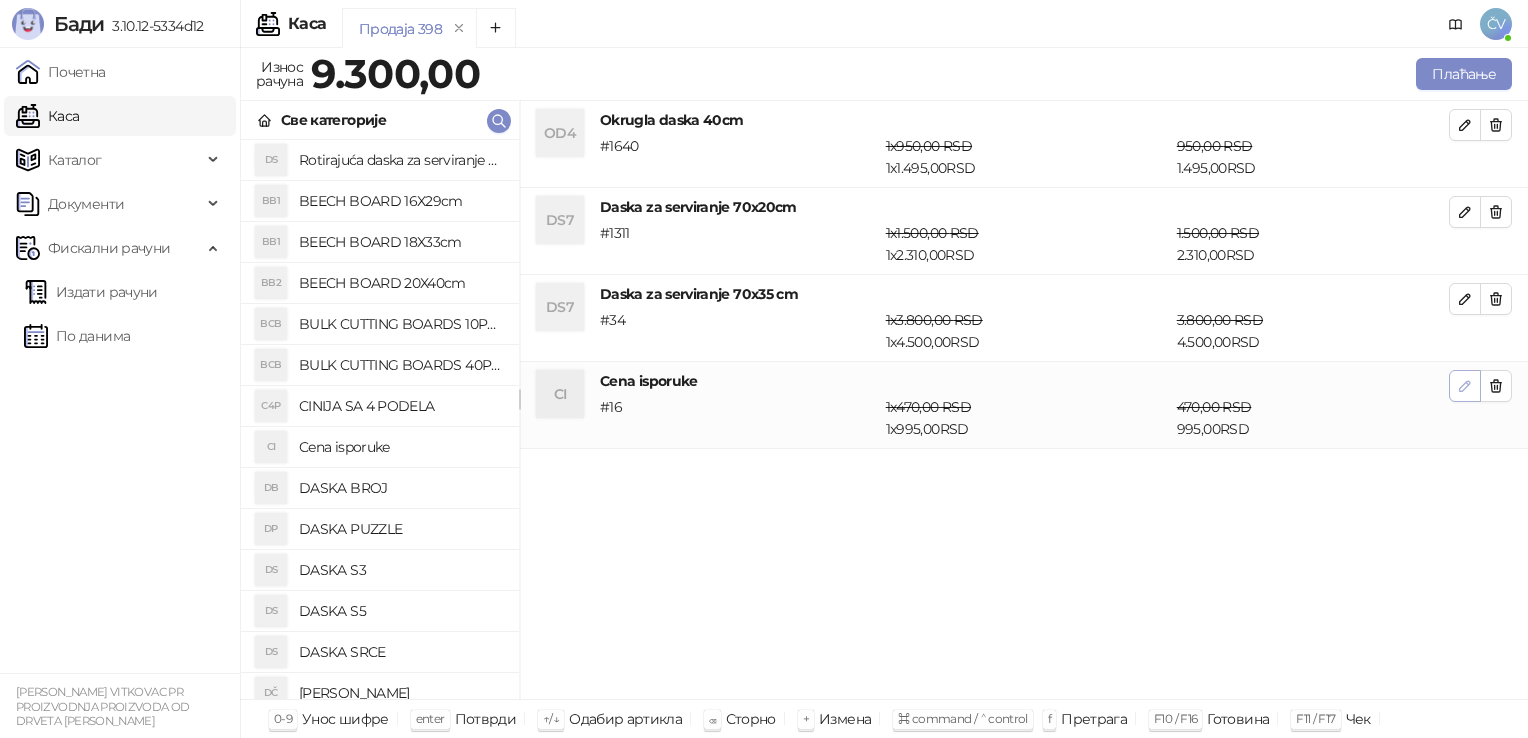 click 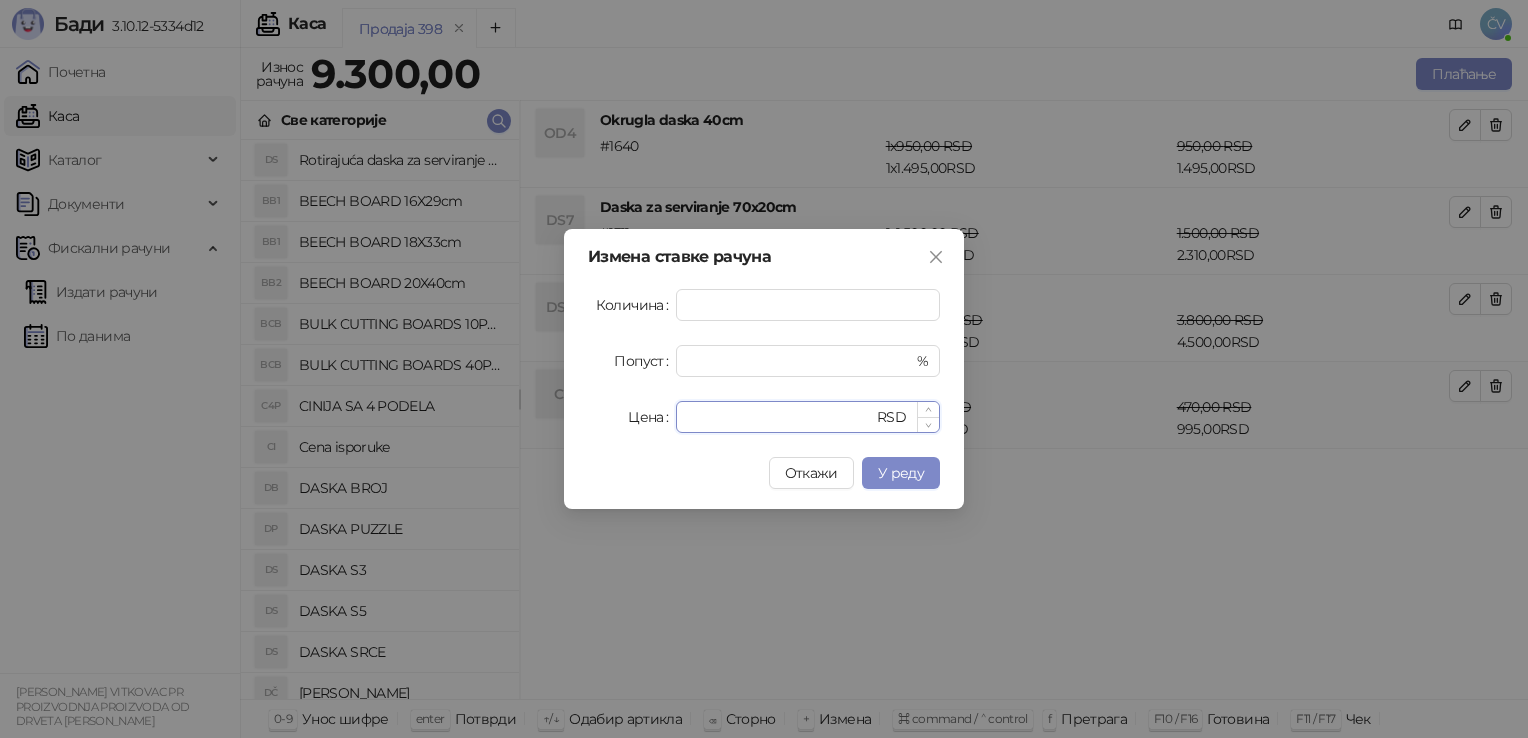click on "***" at bounding box center [780, 417] 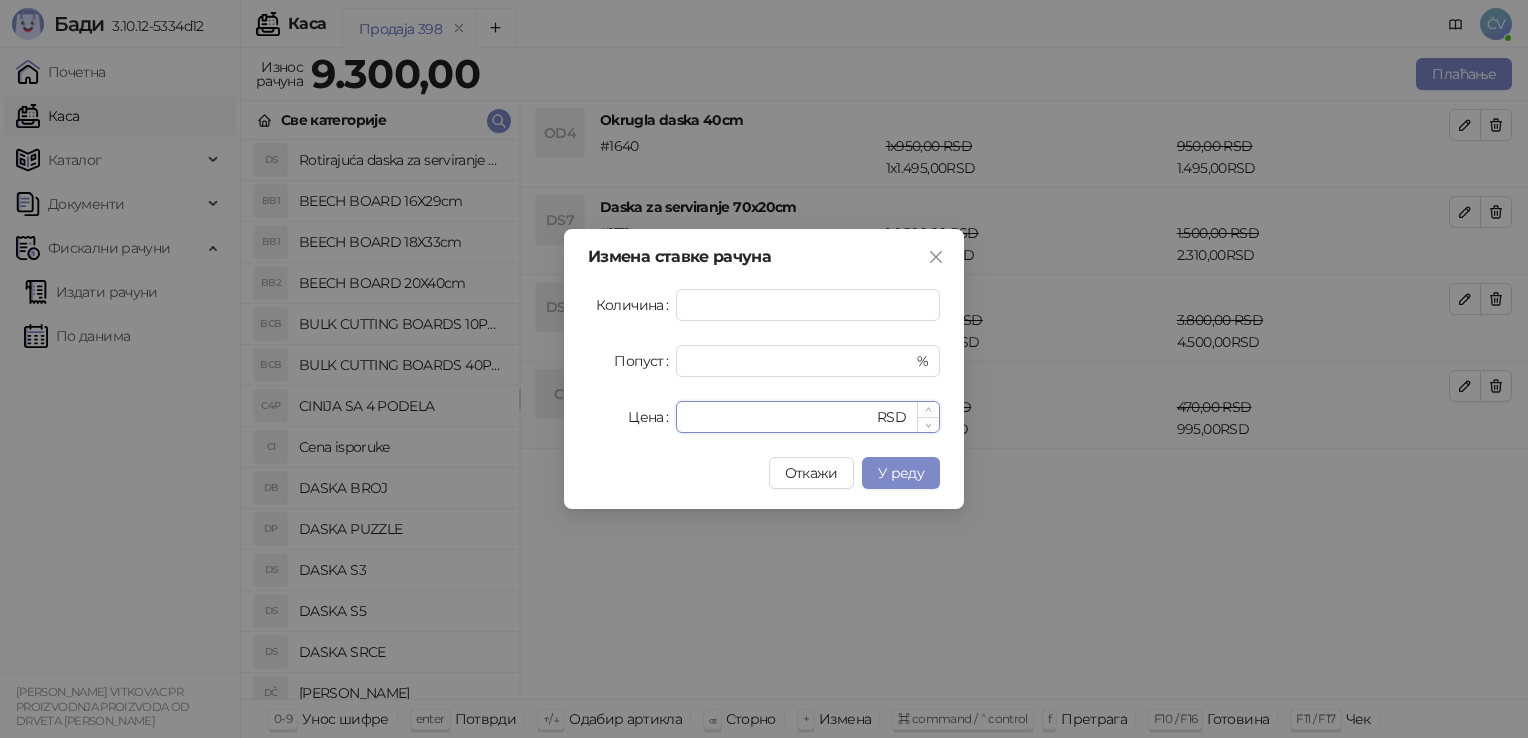 type on "*" 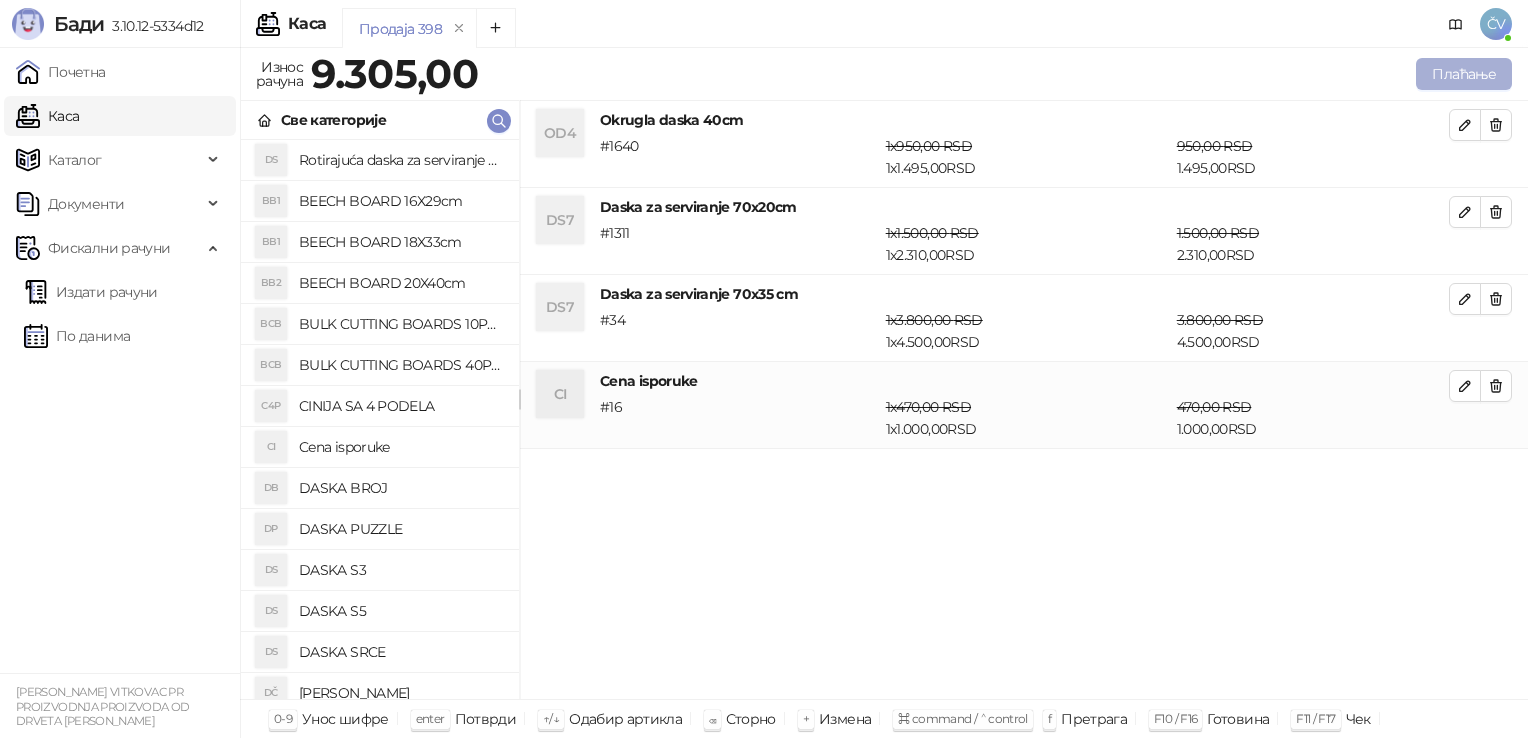 click on "Плаћање" at bounding box center [1464, 74] 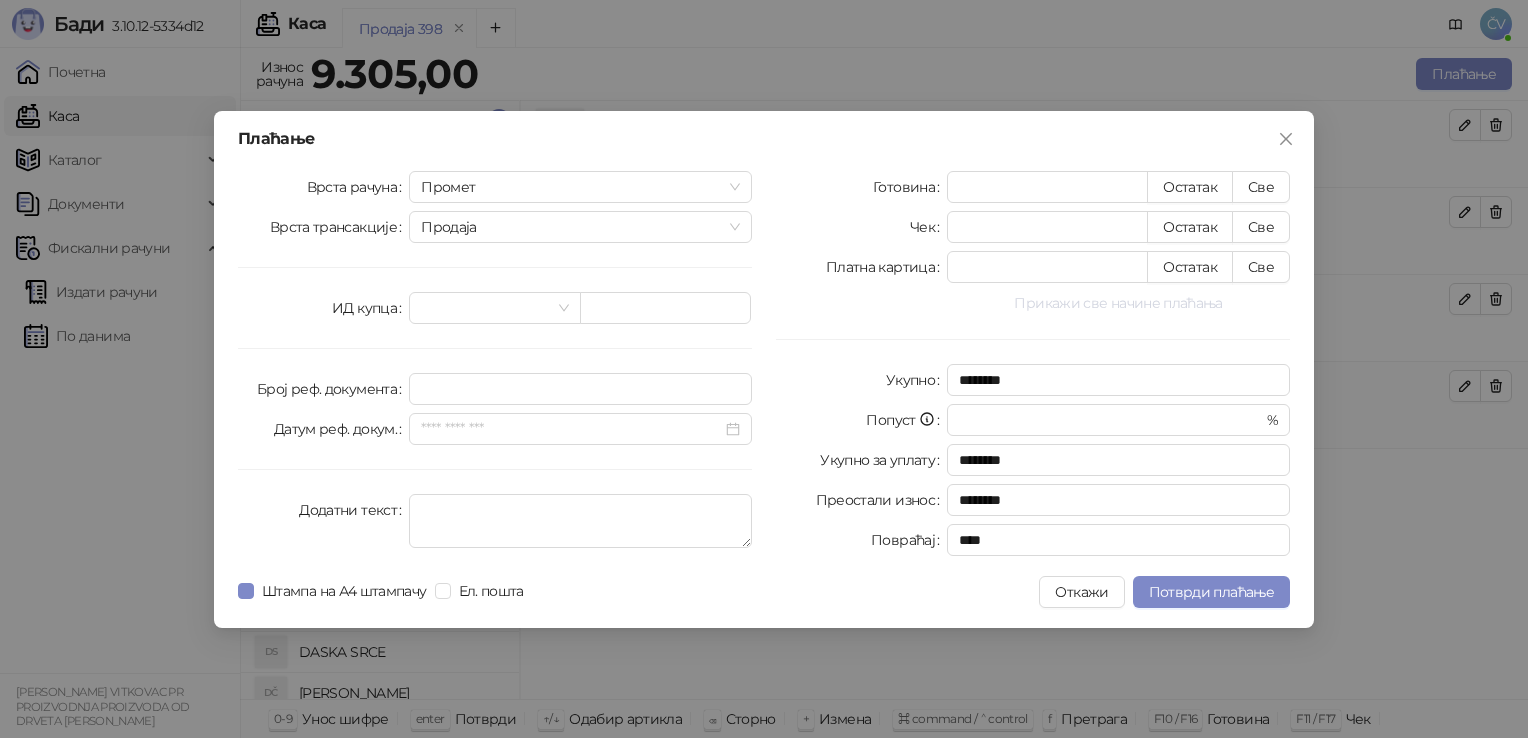 click on "Прикажи све начине плаћања" at bounding box center [1118, 303] 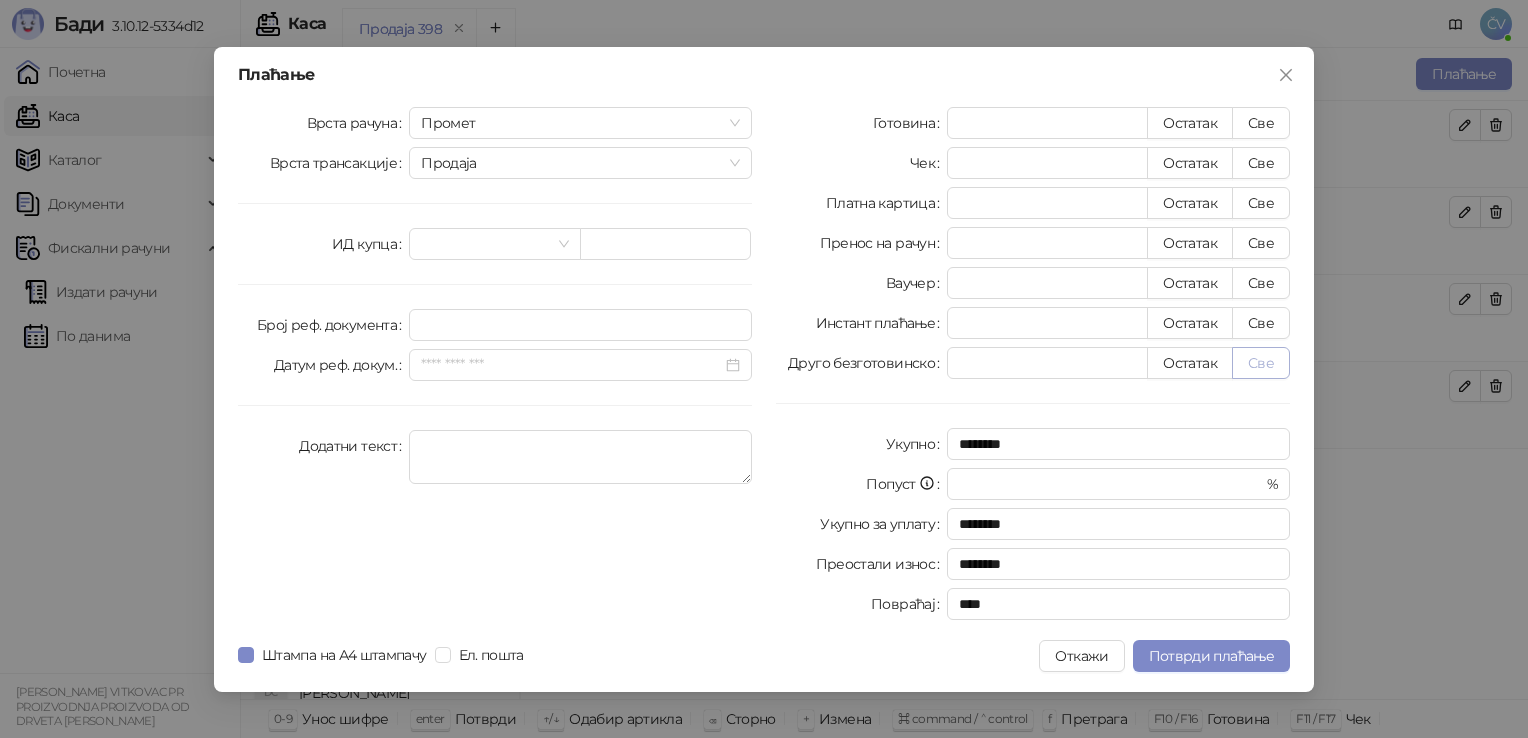 click on "Све" at bounding box center (1261, 363) 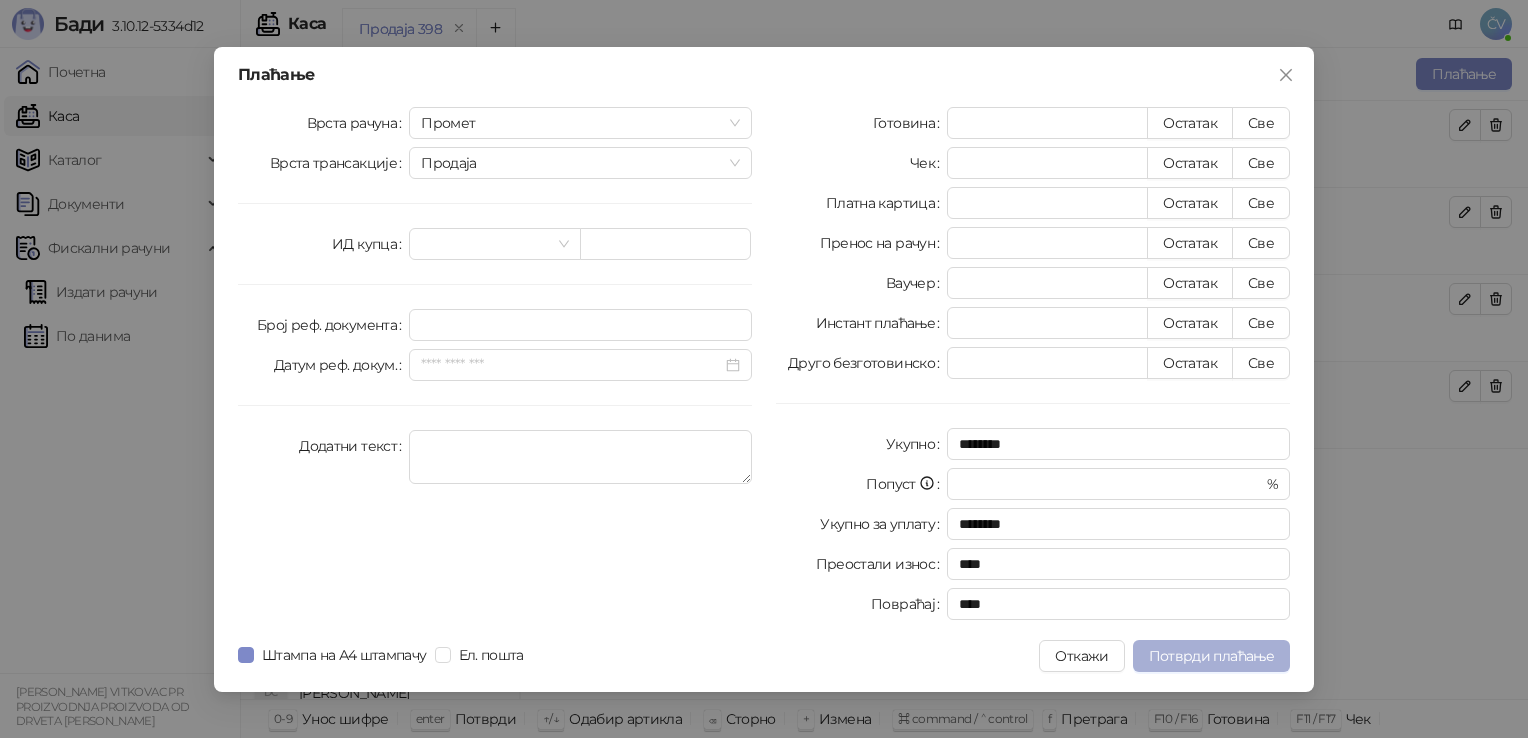 click on "Потврди плаћање" at bounding box center [1211, 656] 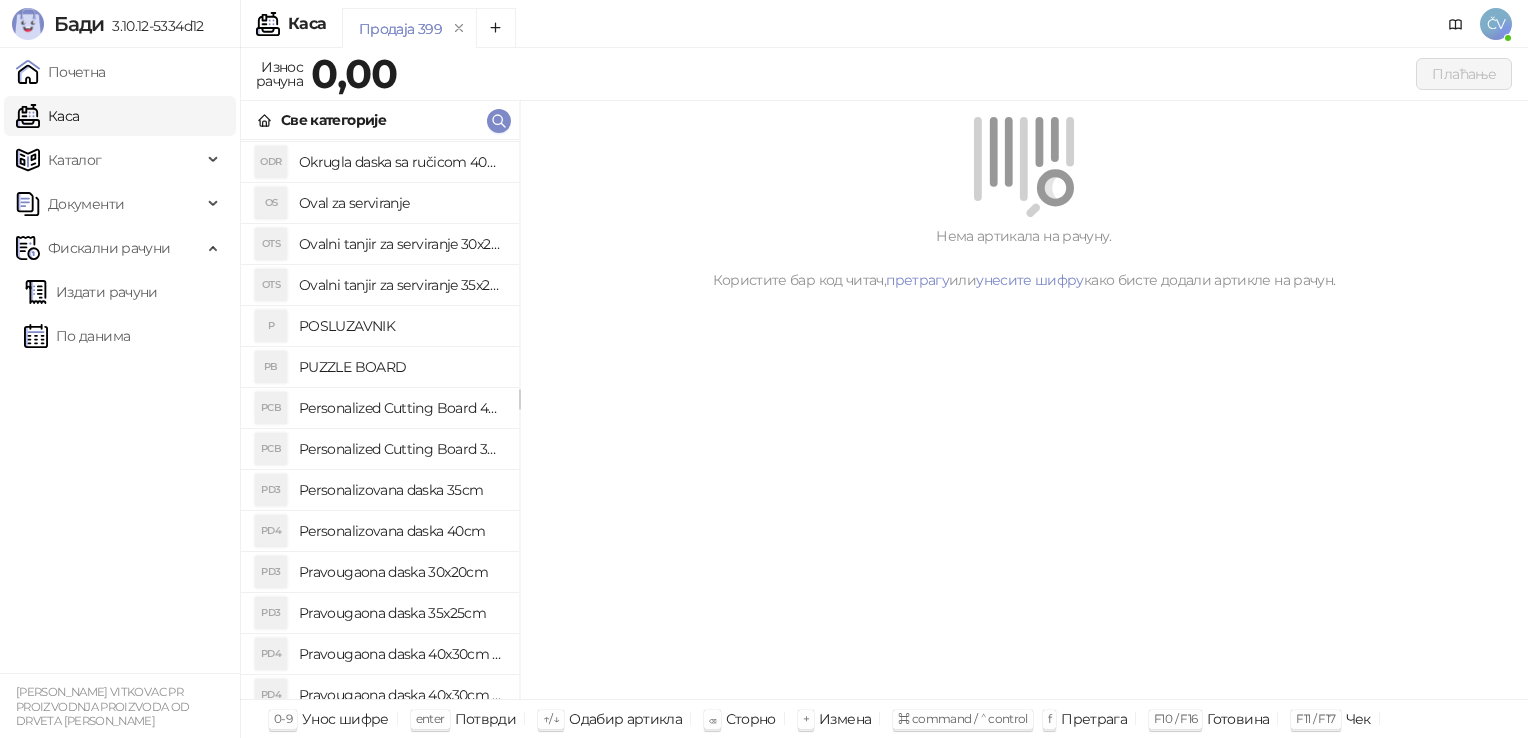 scroll, scrollTop: 1408, scrollLeft: 0, axis: vertical 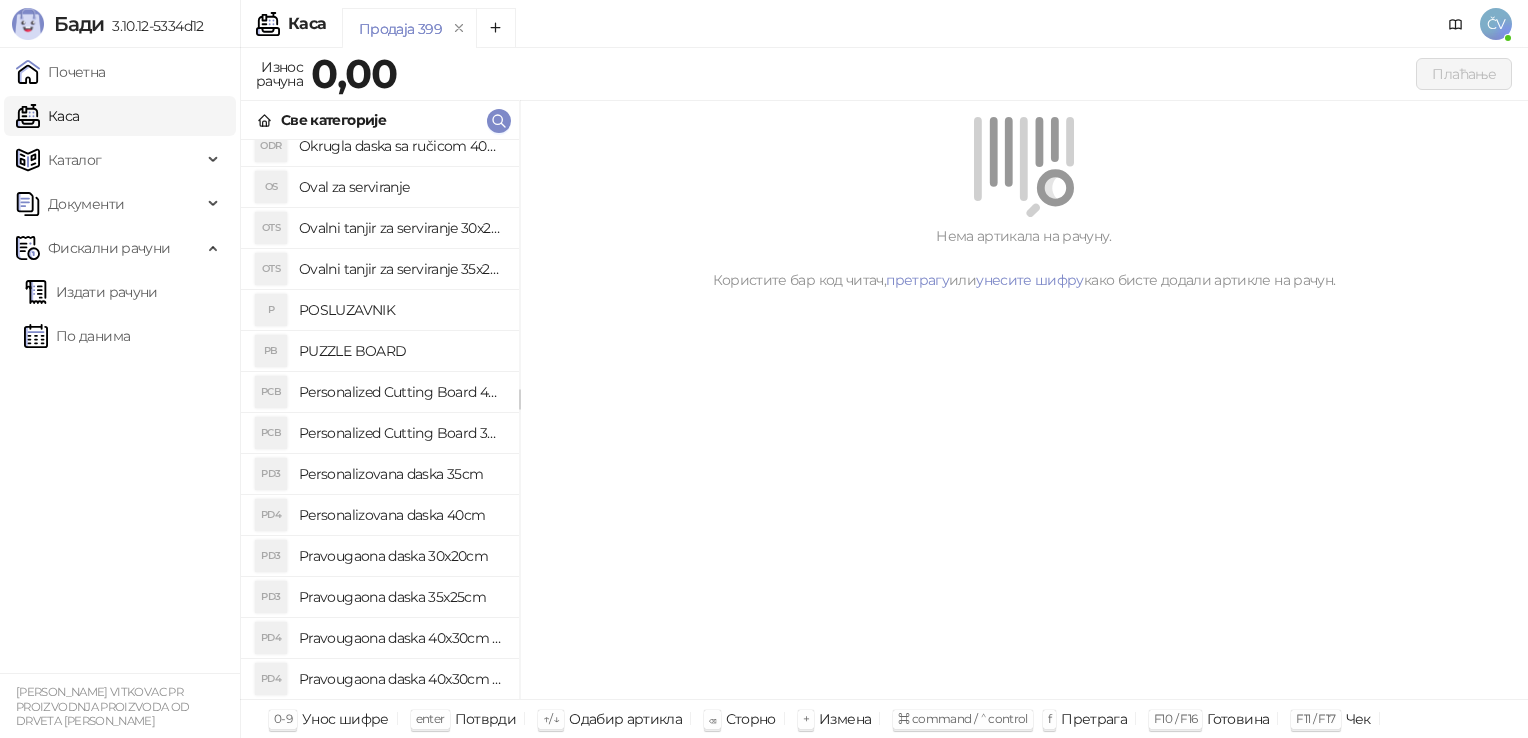 click on "Personalizovana daska 35cm" at bounding box center (401, 474) 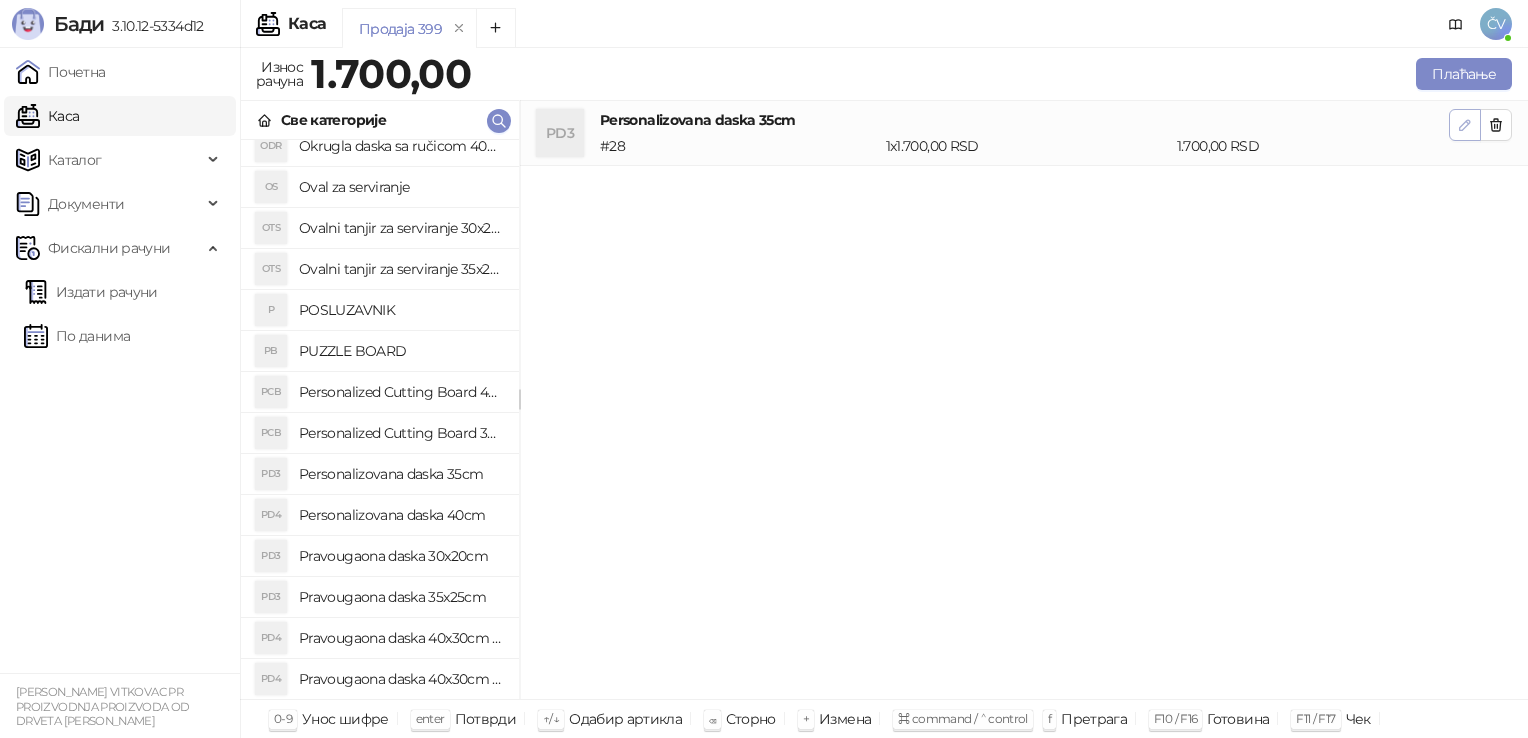 click 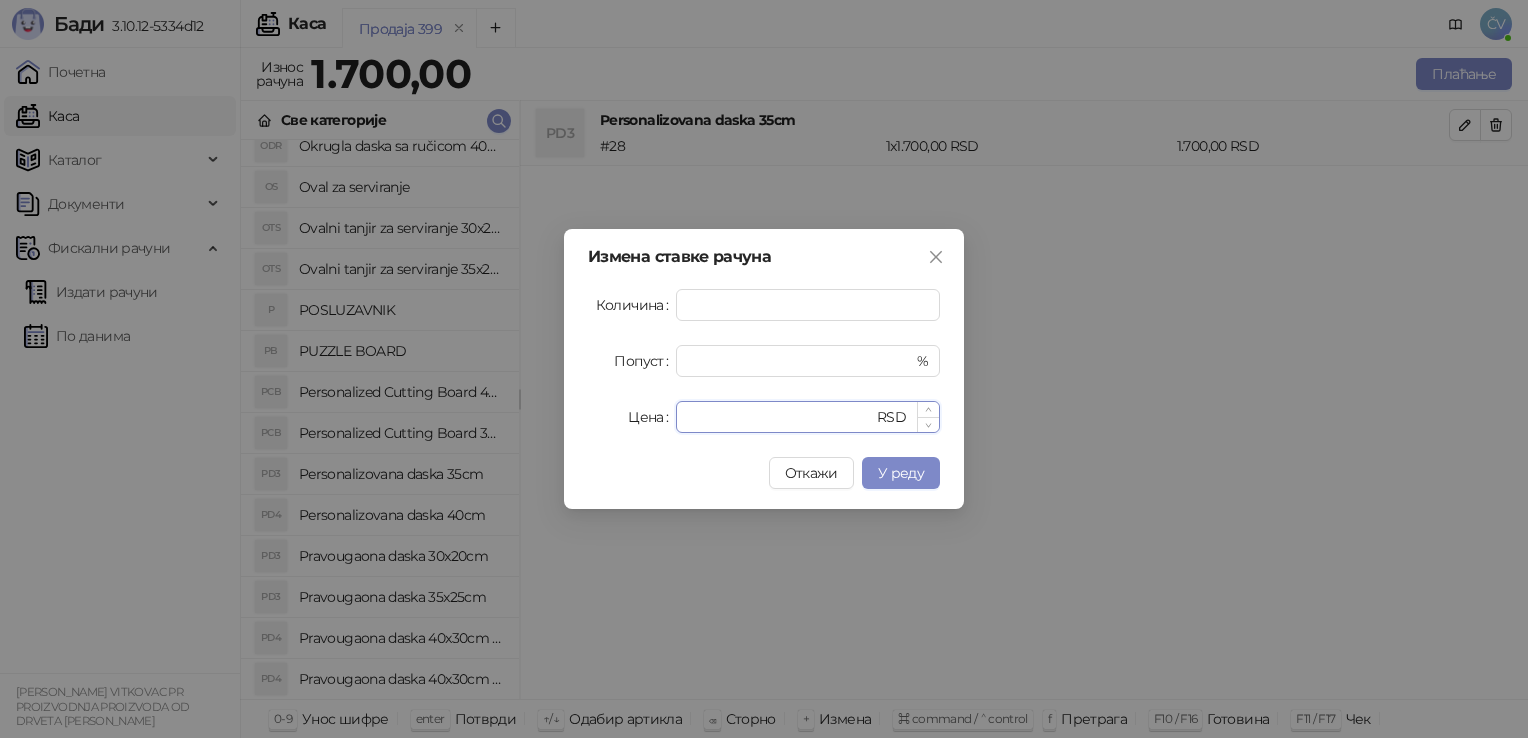 click on "****" at bounding box center [780, 417] 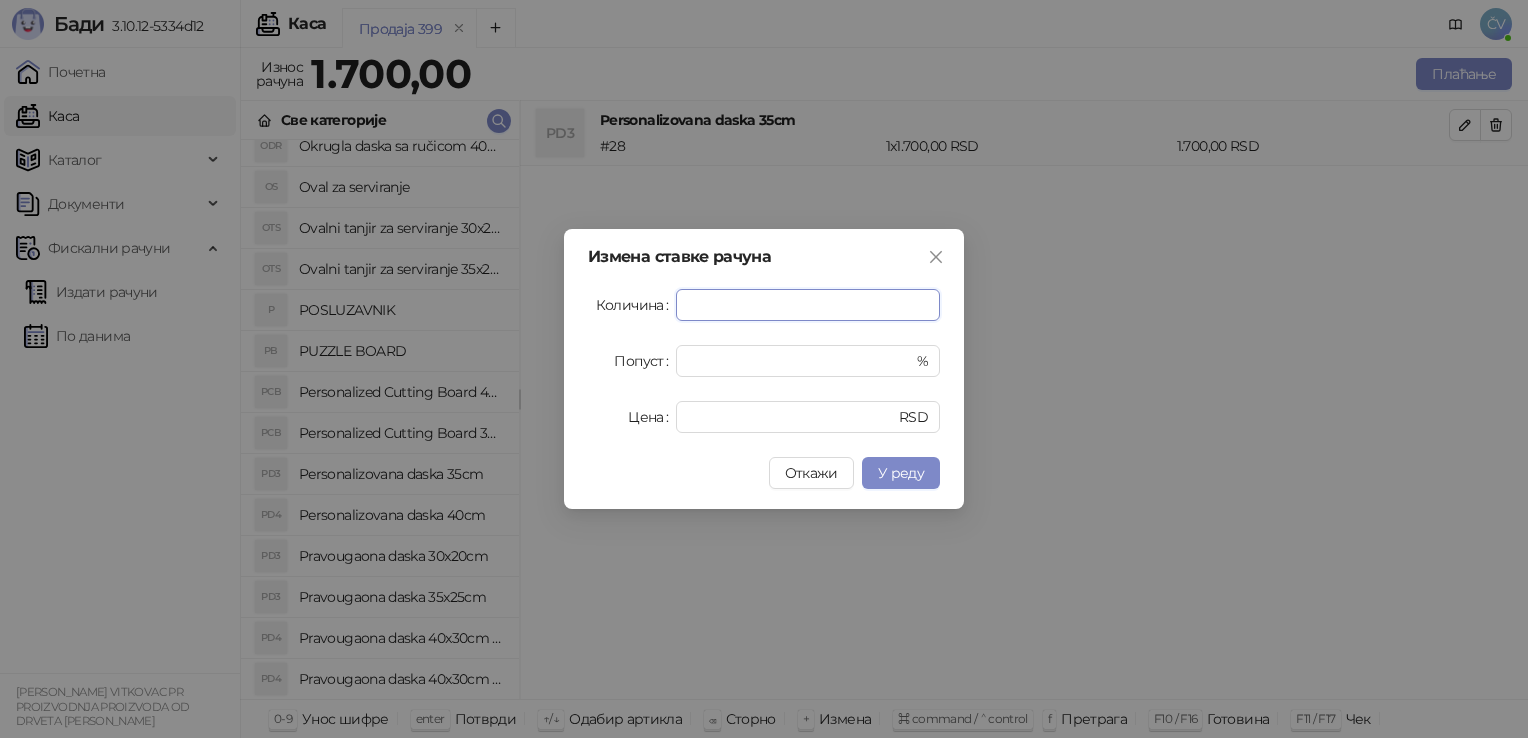 drag, startPoint x: 573, startPoint y: 306, endPoint x: 522, endPoint y: 299, distance: 51.47815 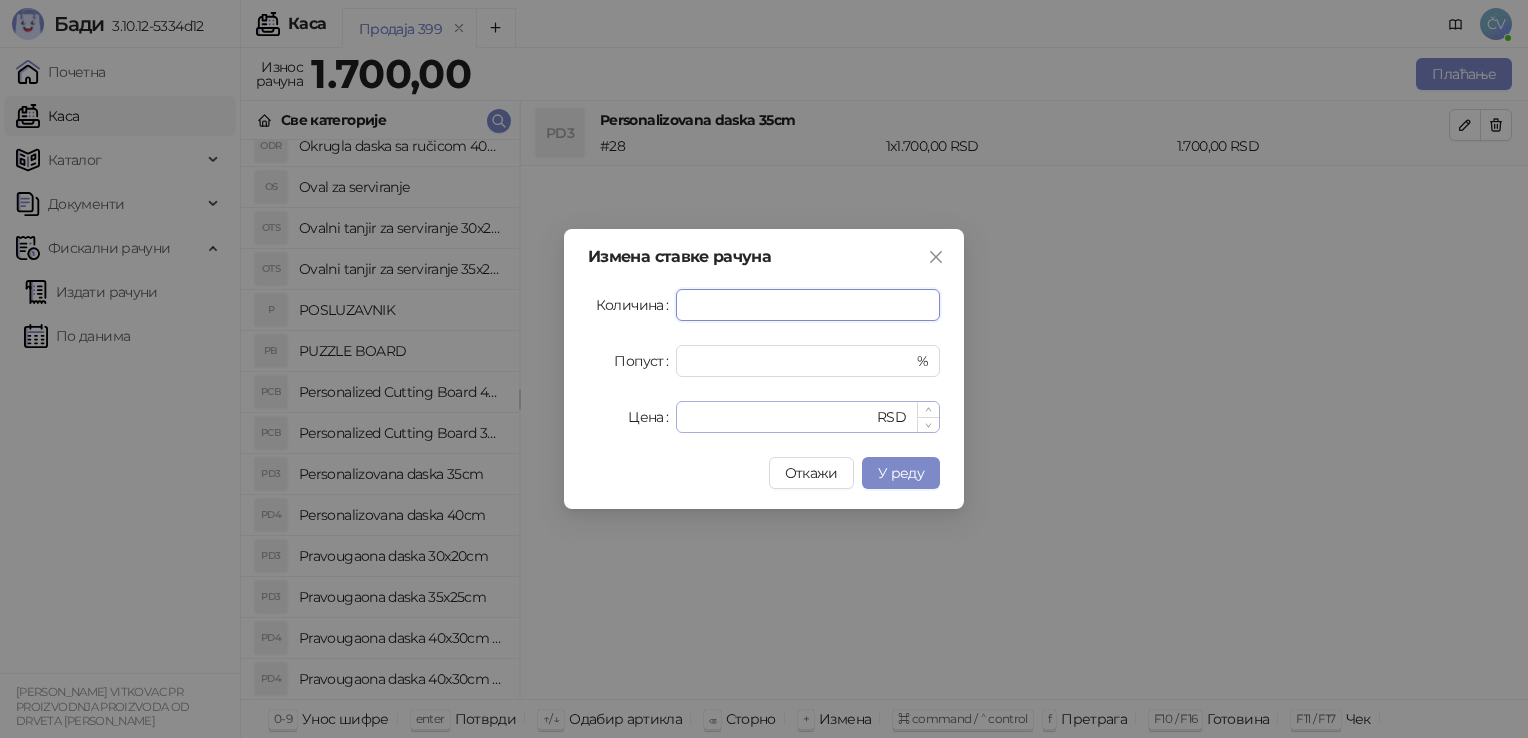 type on "*" 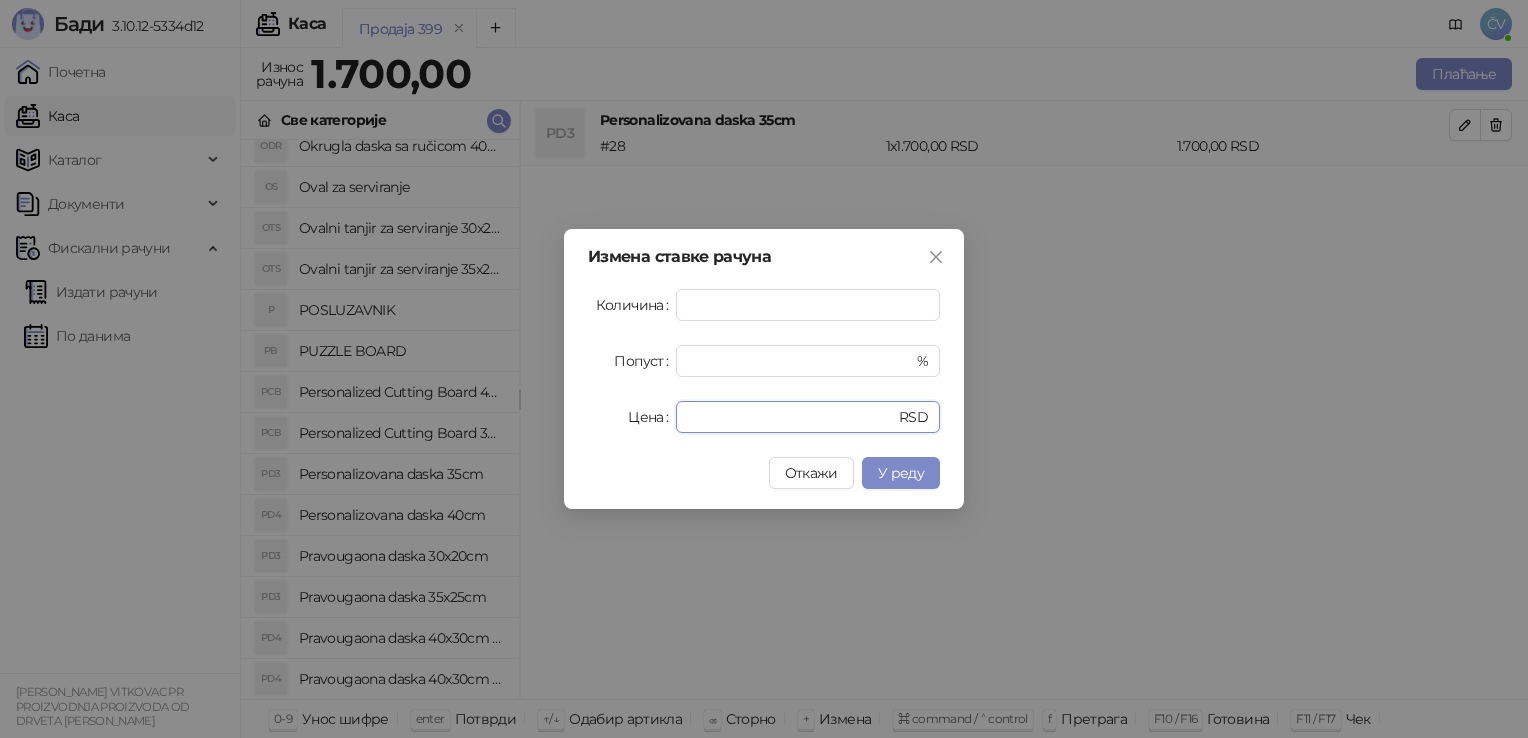 drag, startPoint x: 725, startPoint y: 420, endPoint x: 474, endPoint y: 426, distance: 251.0717 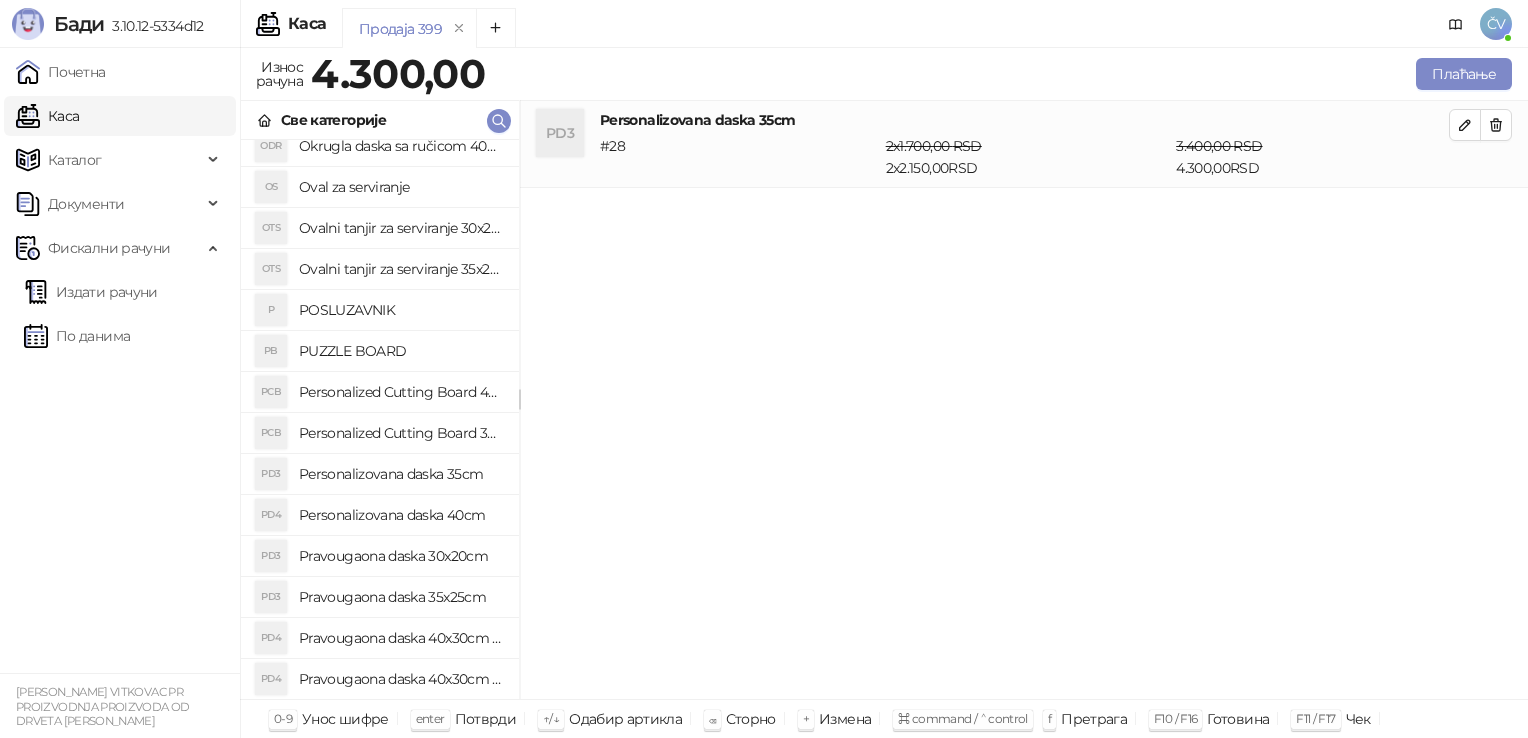 scroll, scrollTop: 0, scrollLeft: 0, axis: both 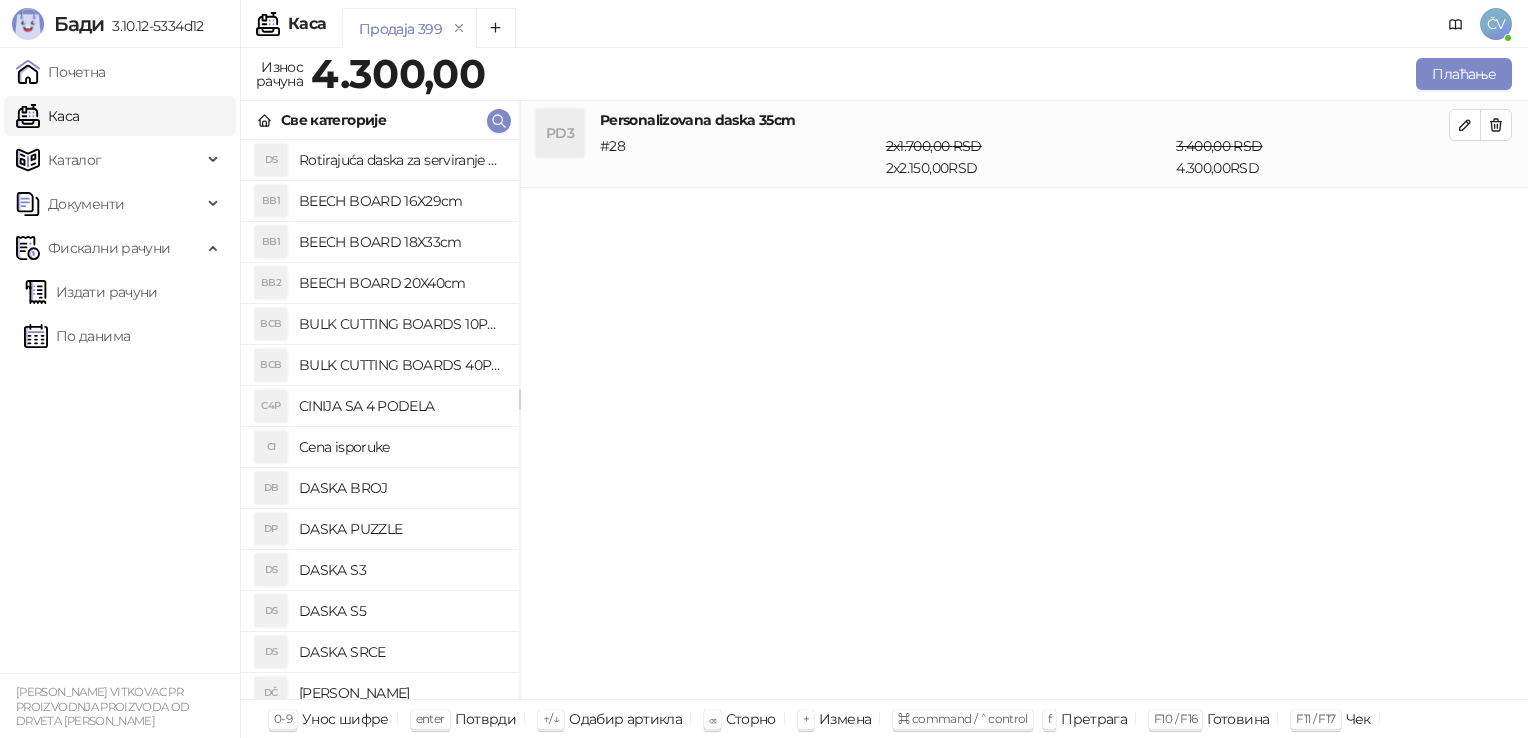 click on "Cena isporuke" at bounding box center (401, 447) 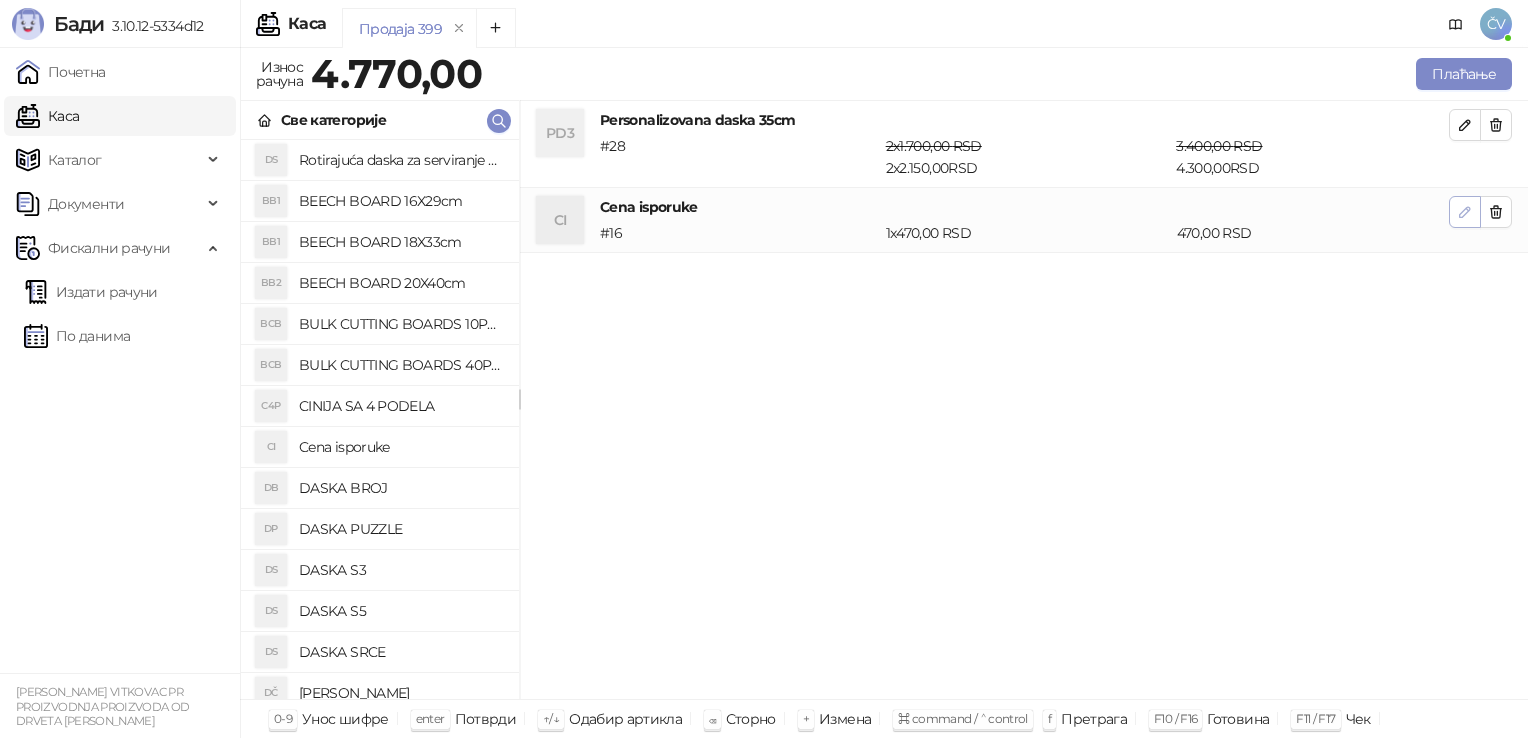 click 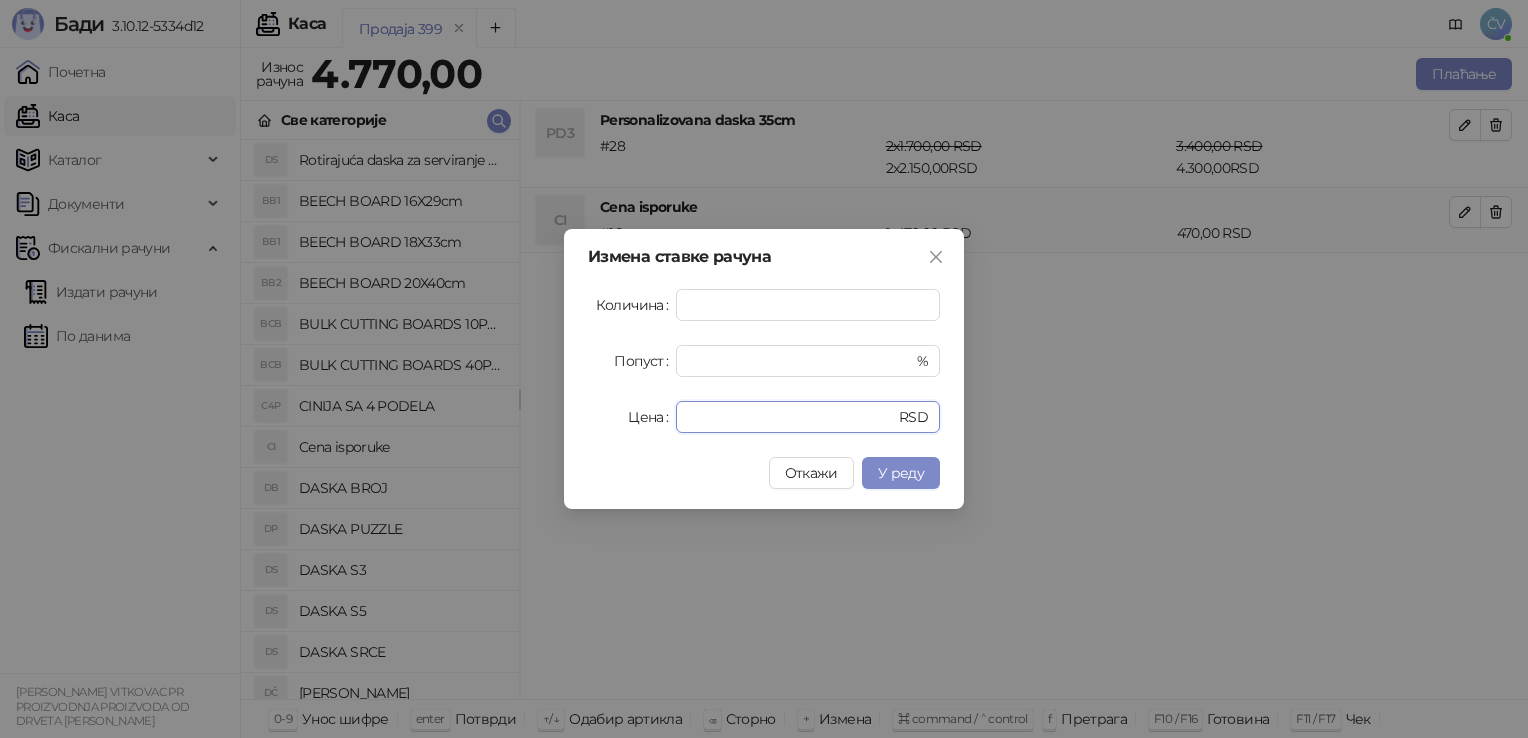 drag, startPoint x: 724, startPoint y: 415, endPoint x: 536, endPoint y: 395, distance: 189.06084 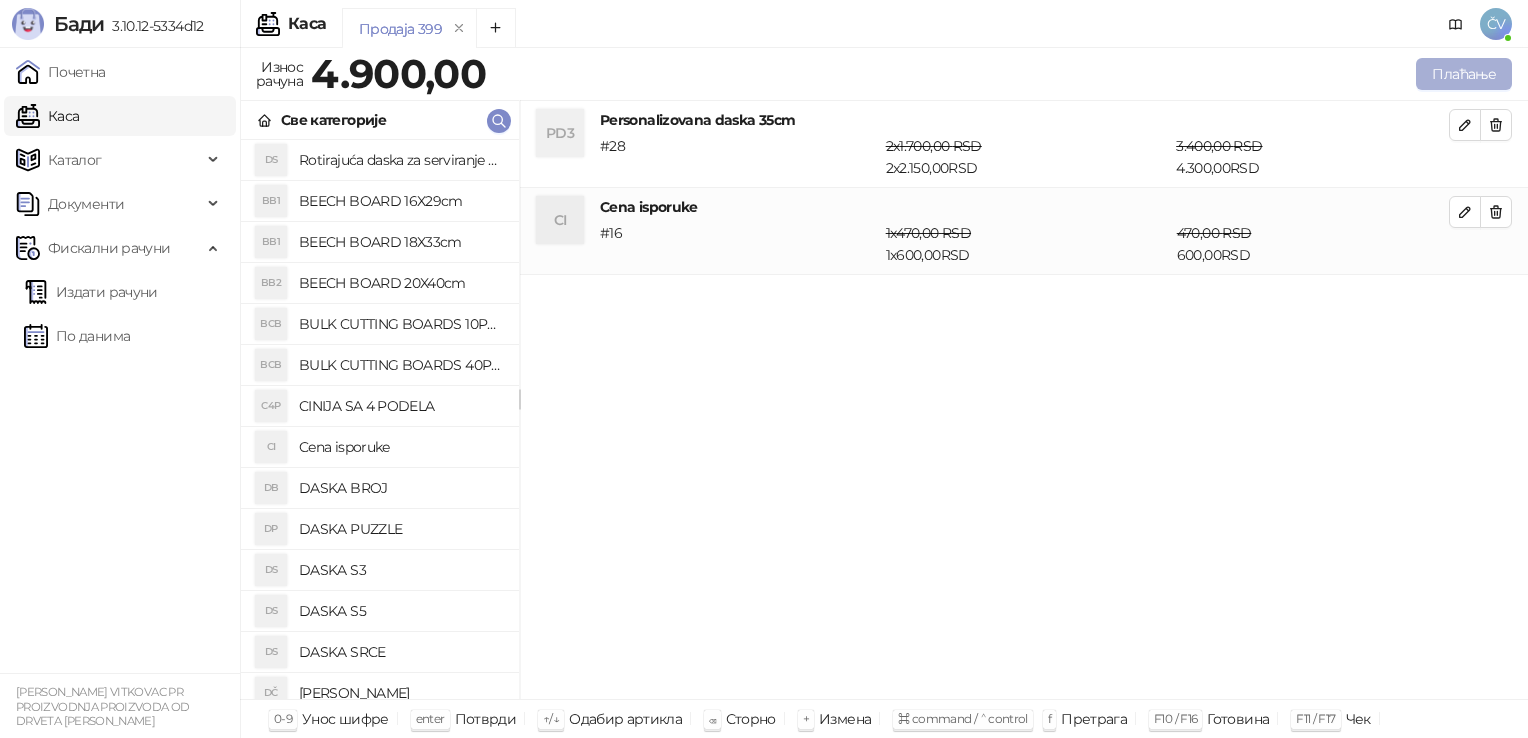 click on "Плаћање" at bounding box center (1464, 74) 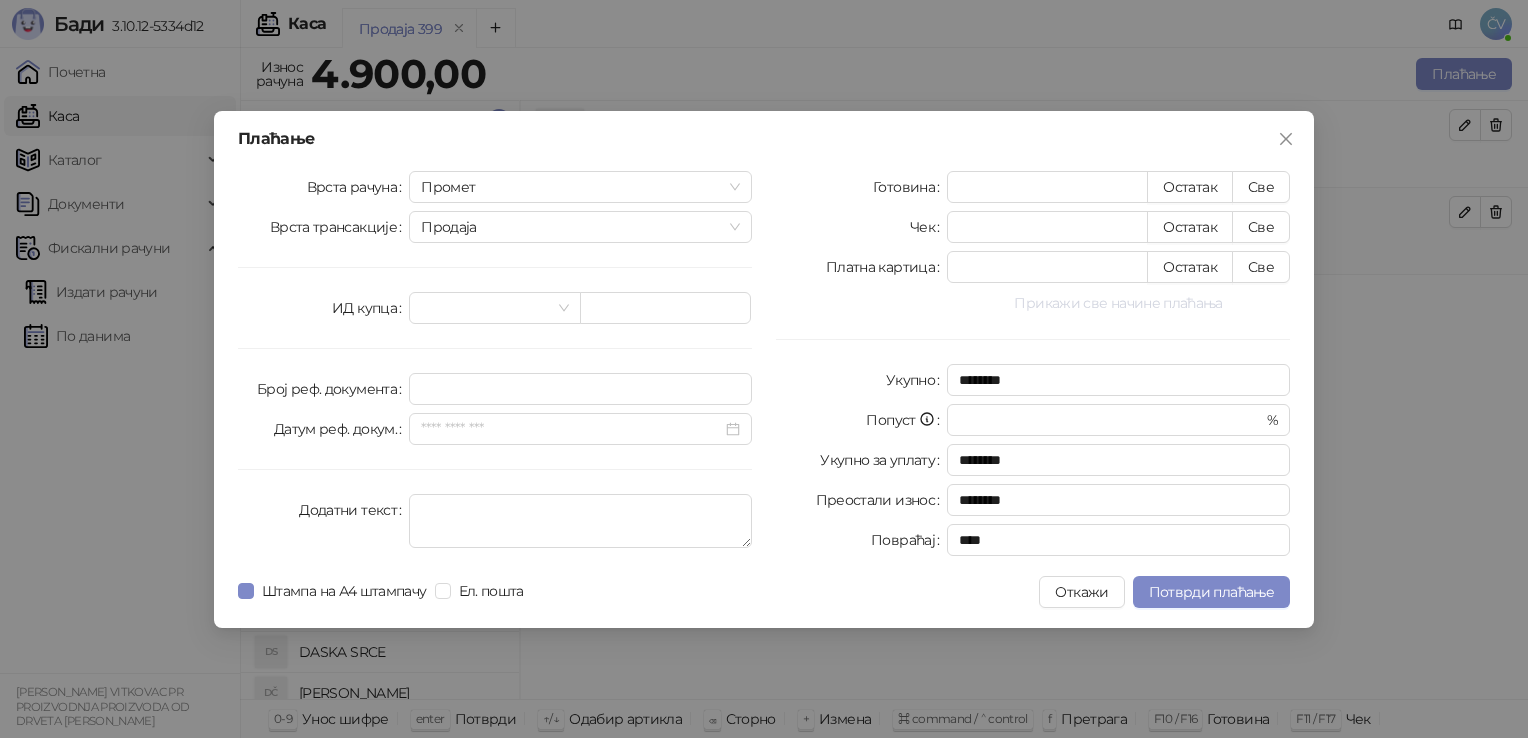 click on "Прикажи све начине плаћања" at bounding box center [1118, 303] 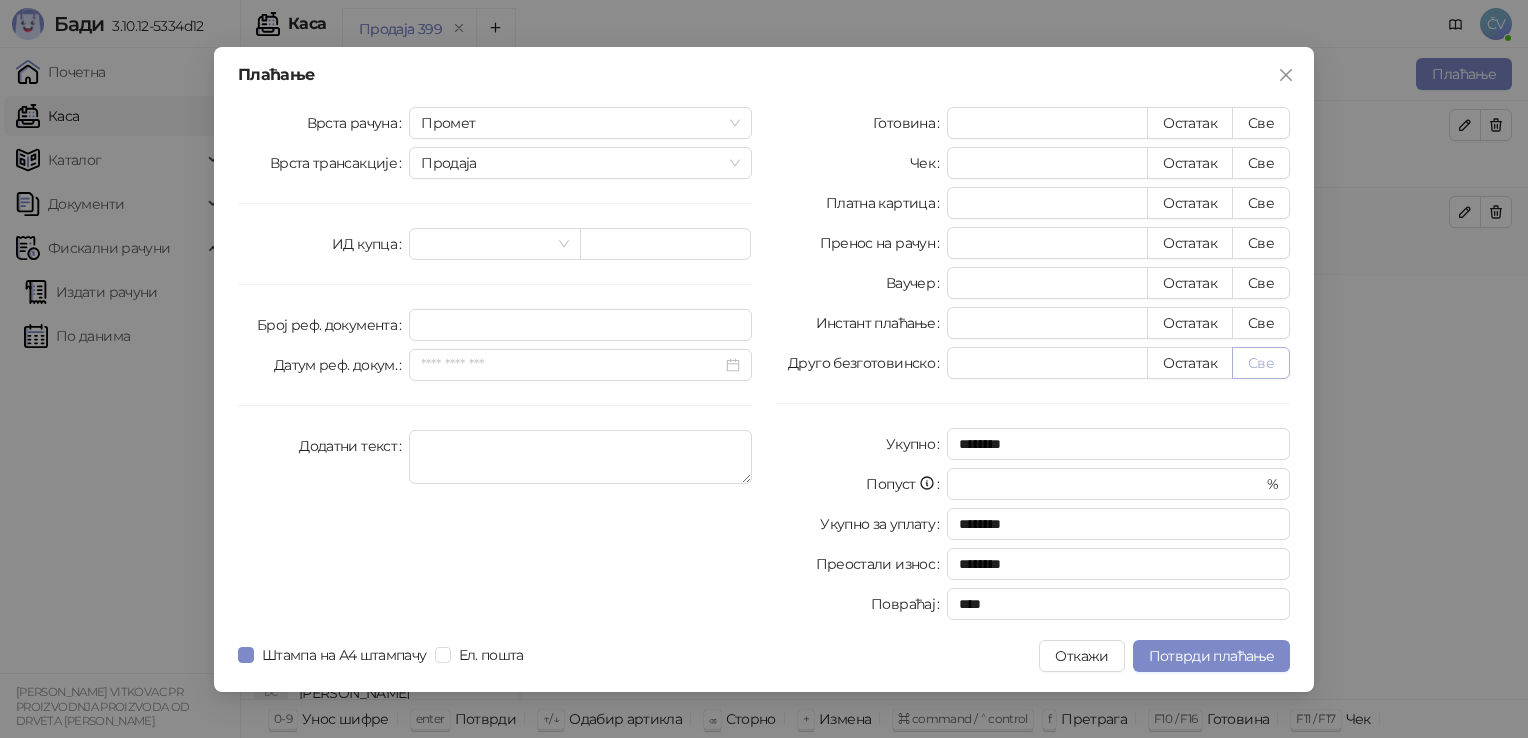 click on "Све" at bounding box center (1261, 363) 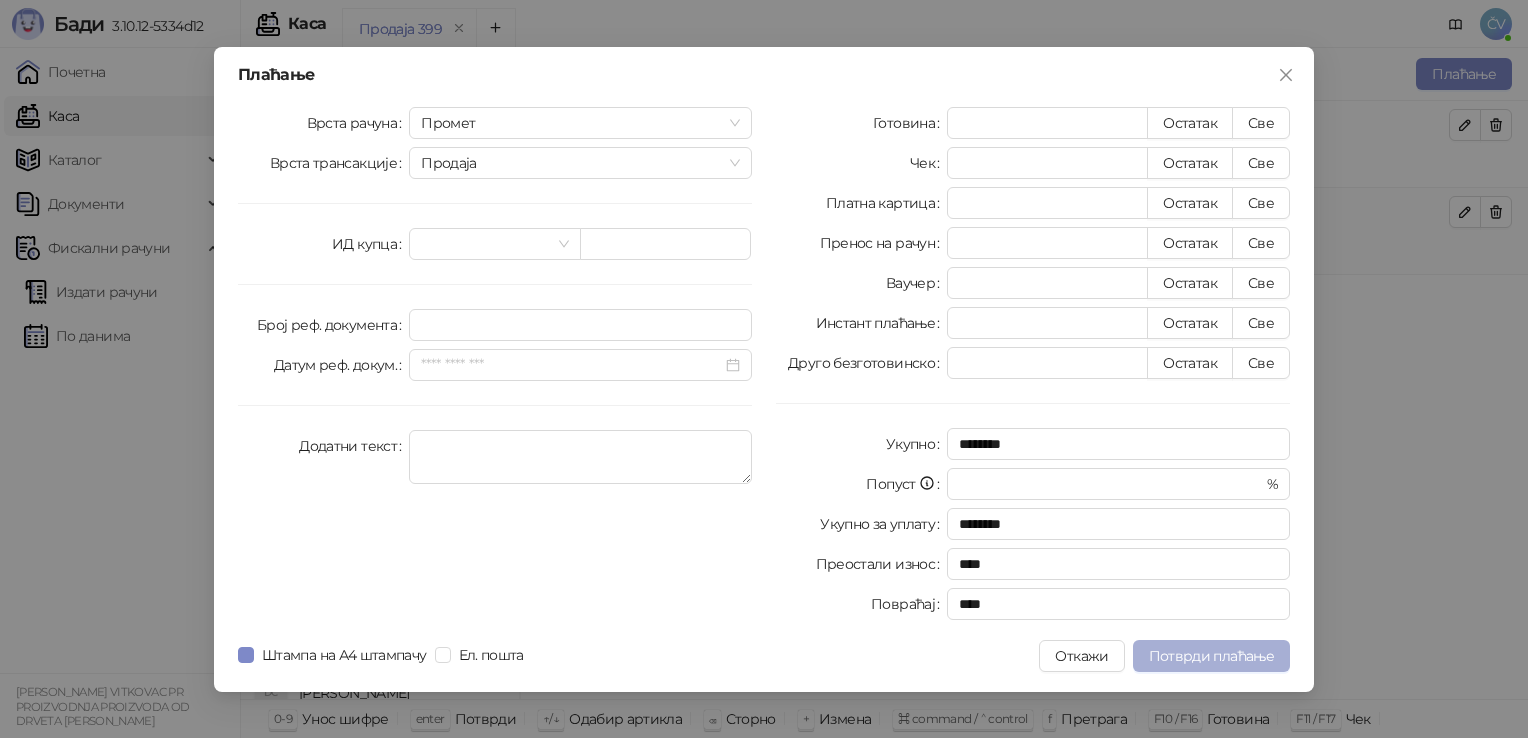 click on "Потврди плаћање" at bounding box center (1211, 656) 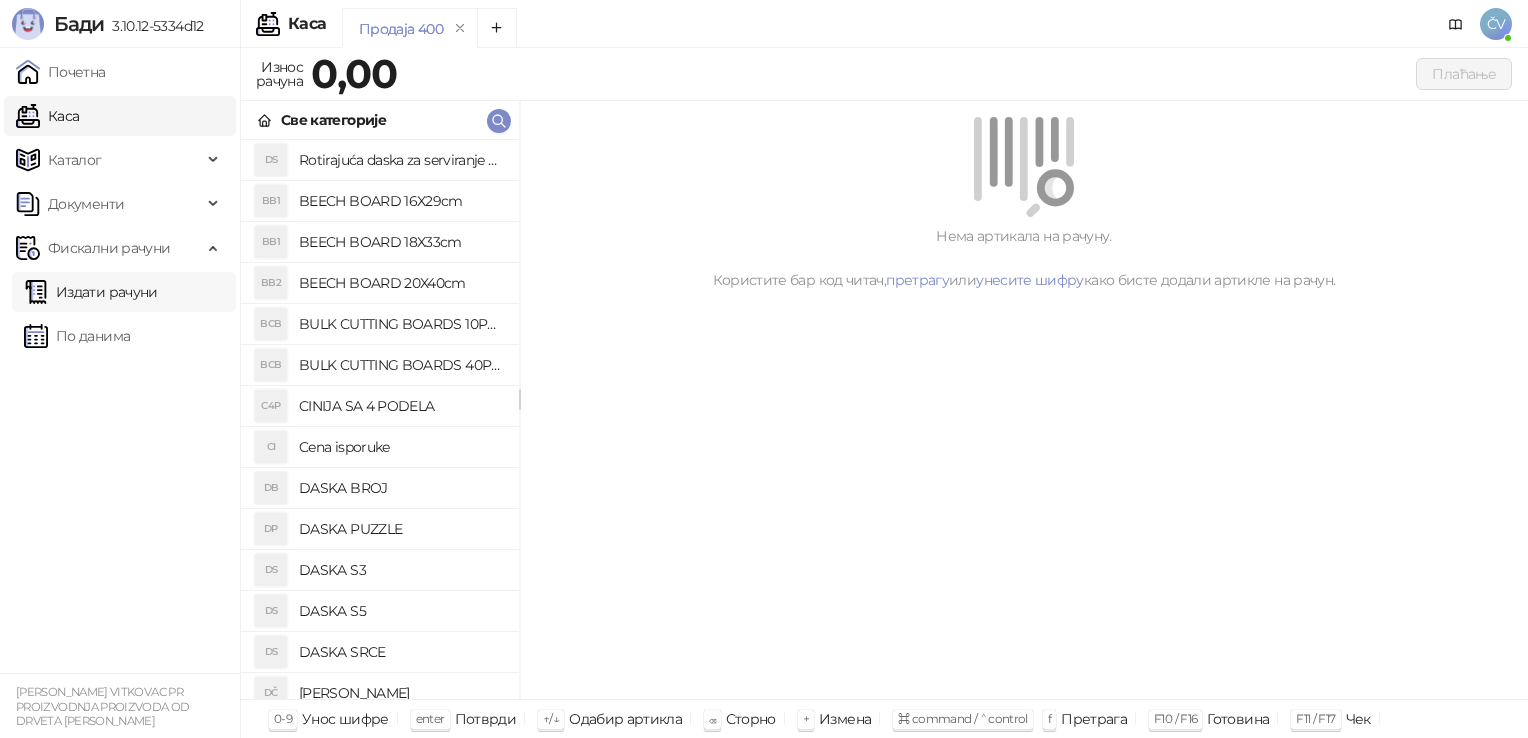 click on "Издати рачуни" at bounding box center (91, 292) 